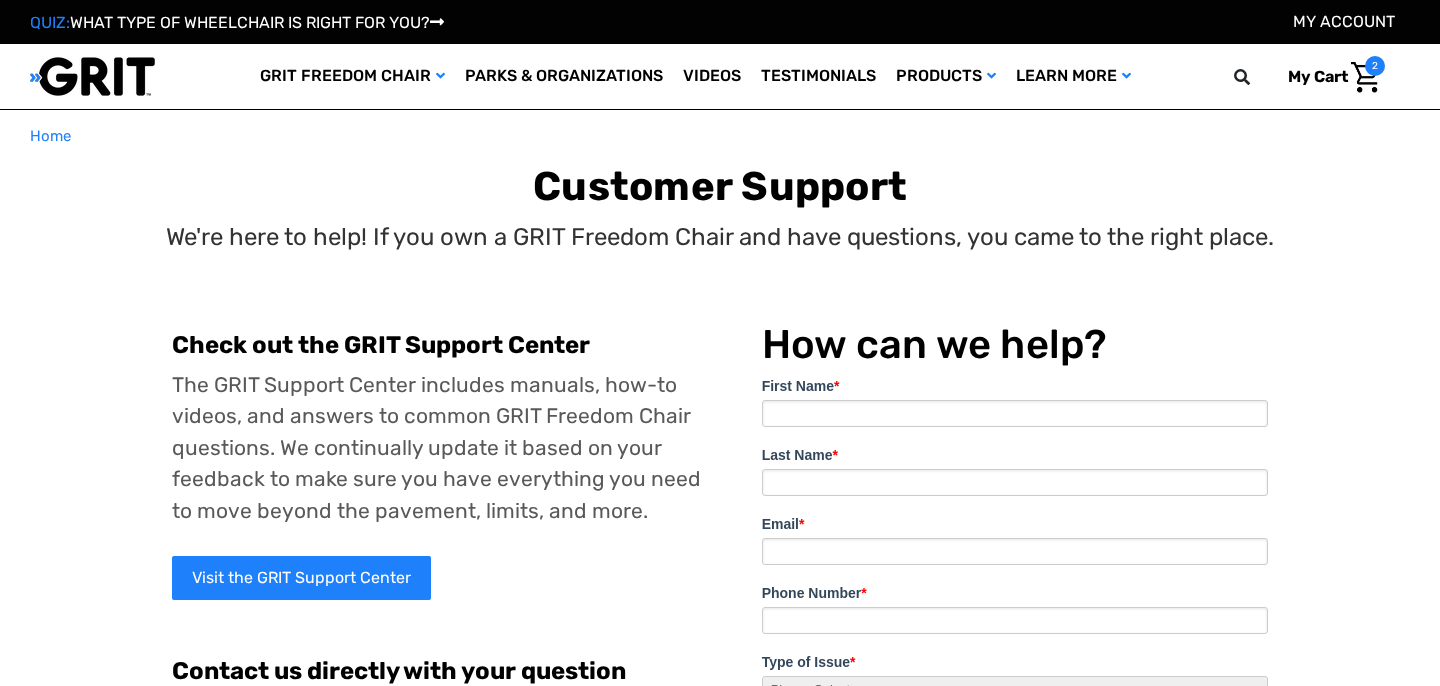 scroll, scrollTop: 40, scrollLeft: 0, axis: vertical 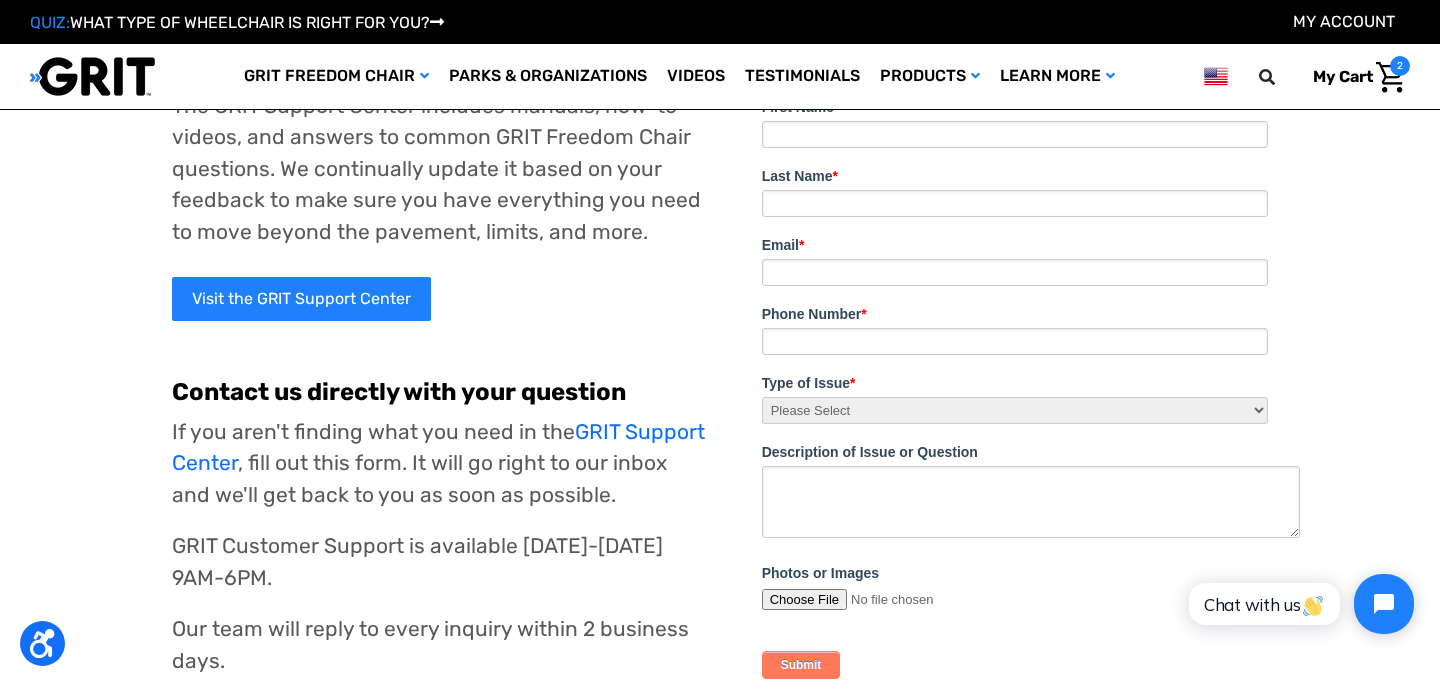 click on "Please Select I need help assembling my Freedom Chair. Broken part! I'd like to order an accessory. I'd like some ideas for where or how to use my Freedom Chair. Billing or payment Other (Please explain below)" at bounding box center (1015, 410) 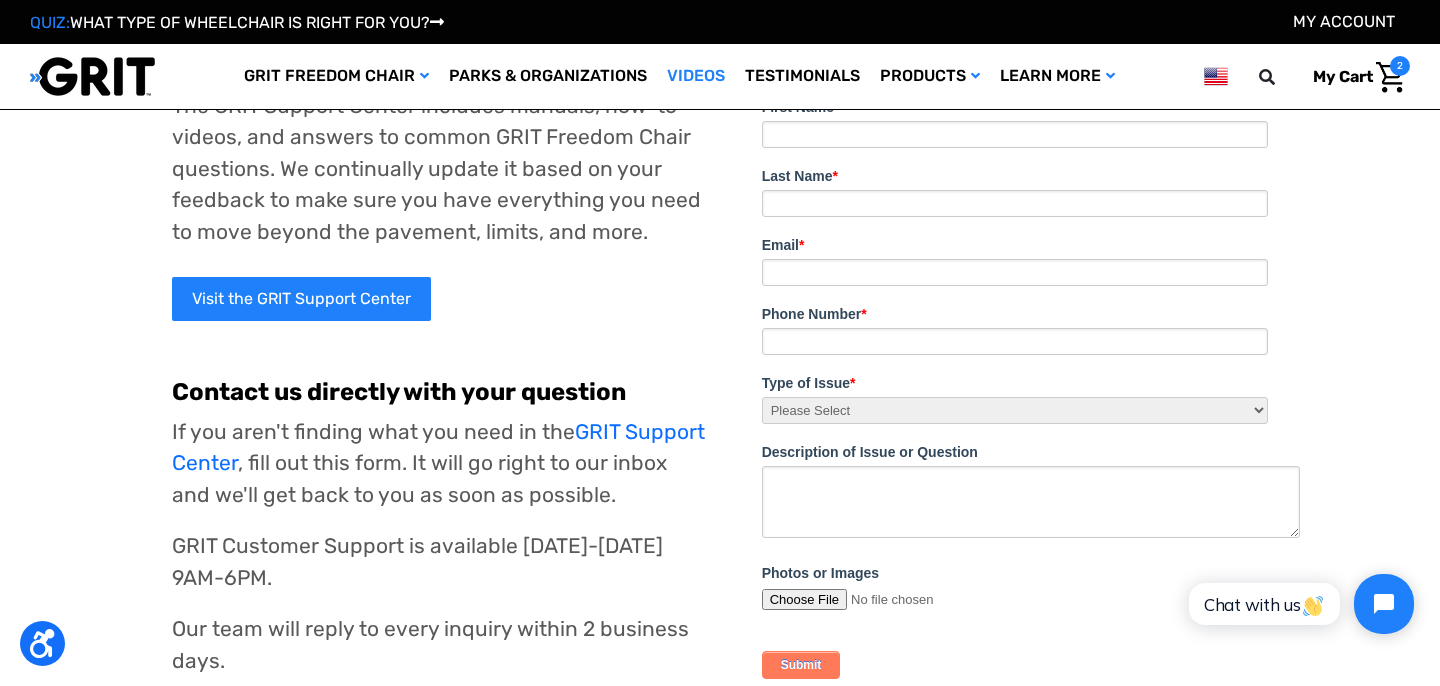 click on "Videos" at bounding box center (696, 76) 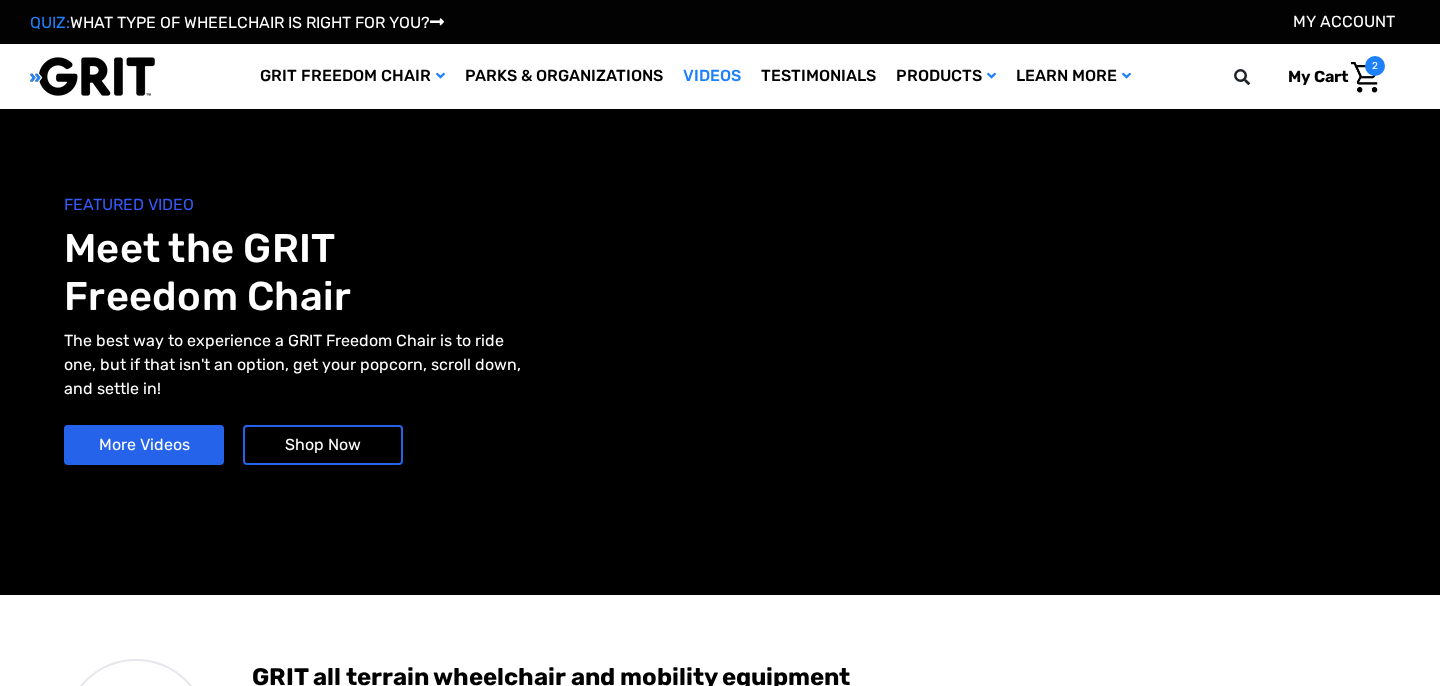 scroll, scrollTop: 0, scrollLeft: 0, axis: both 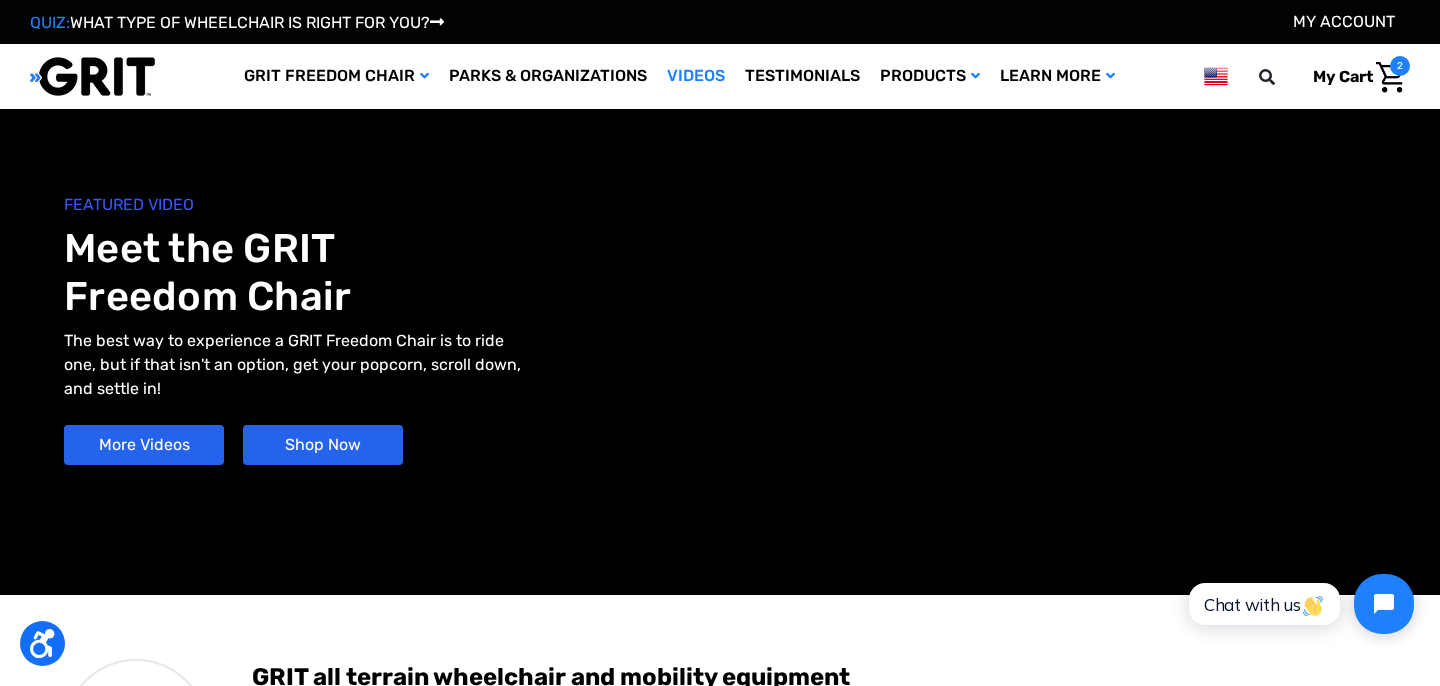 click on "Shop
Now" at bounding box center (323, 445) 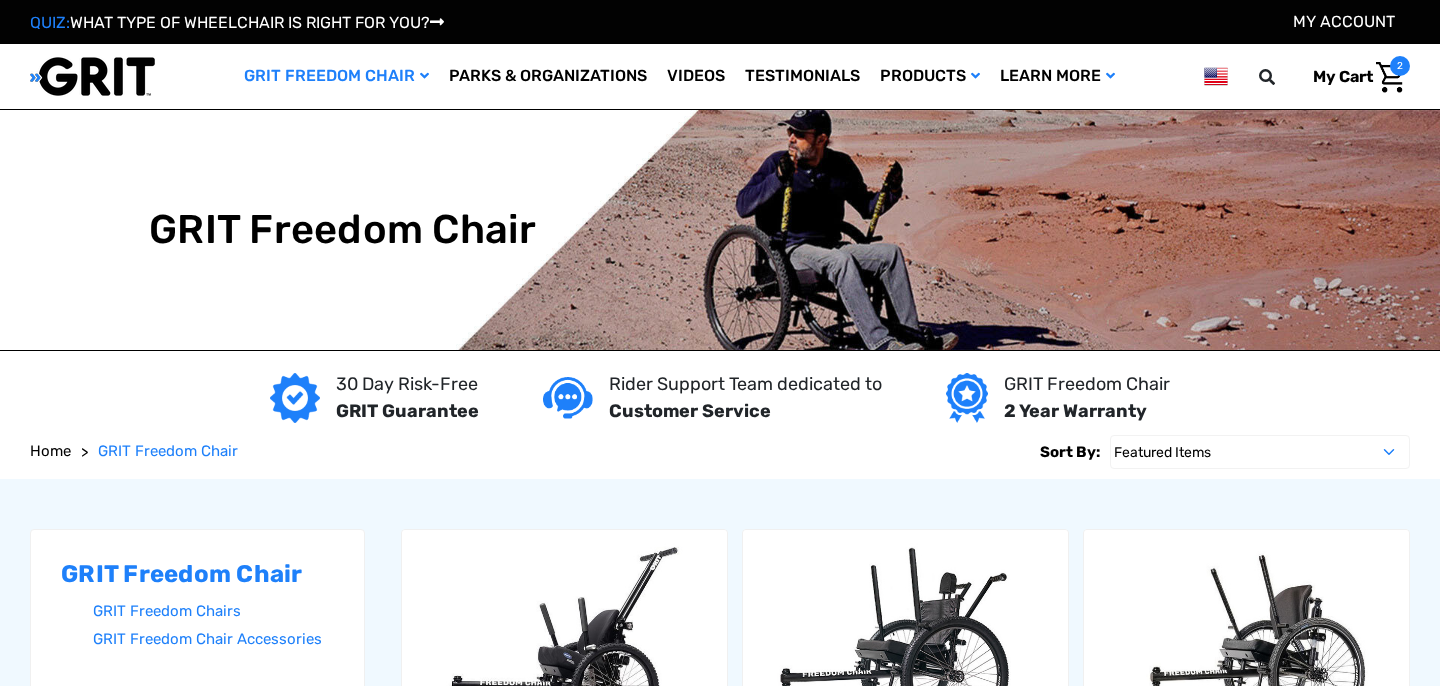scroll, scrollTop: 0, scrollLeft: 0, axis: both 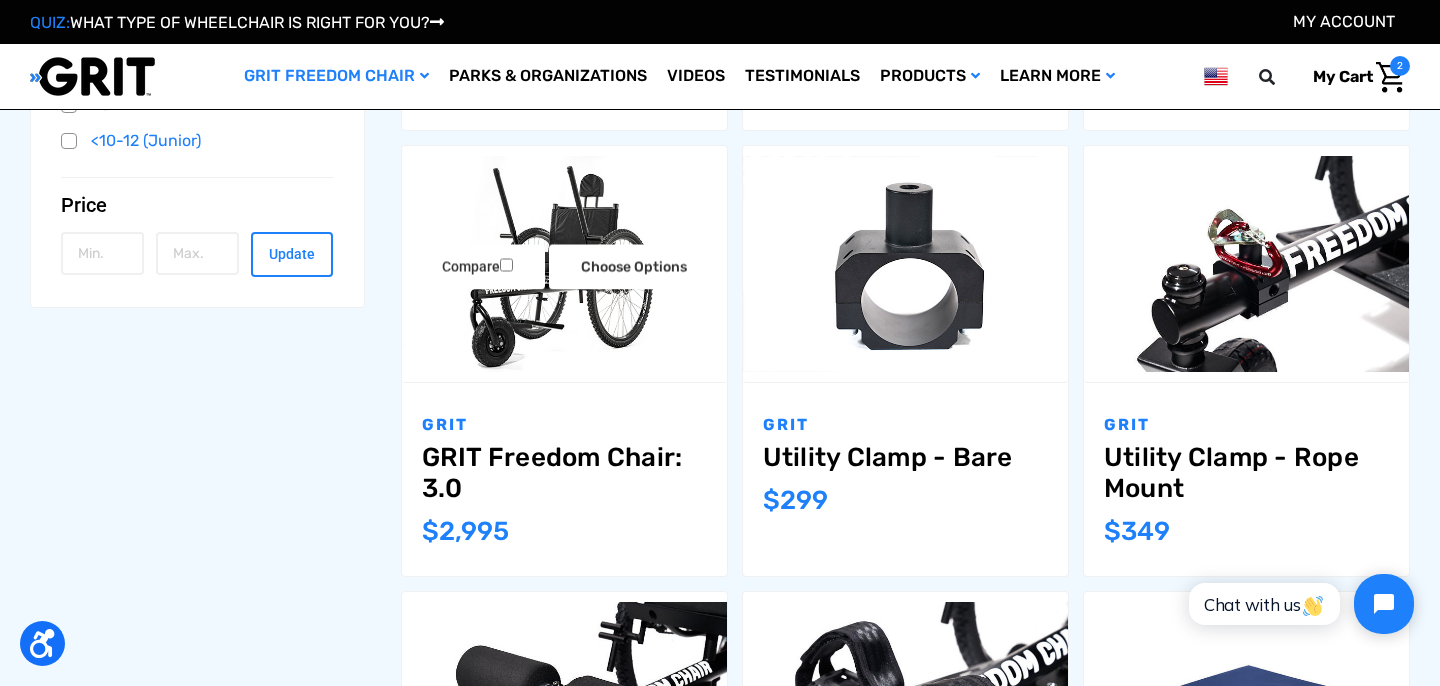 click on "GRIT Freedom Chair: 3.0" at bounding box center [564, 473] 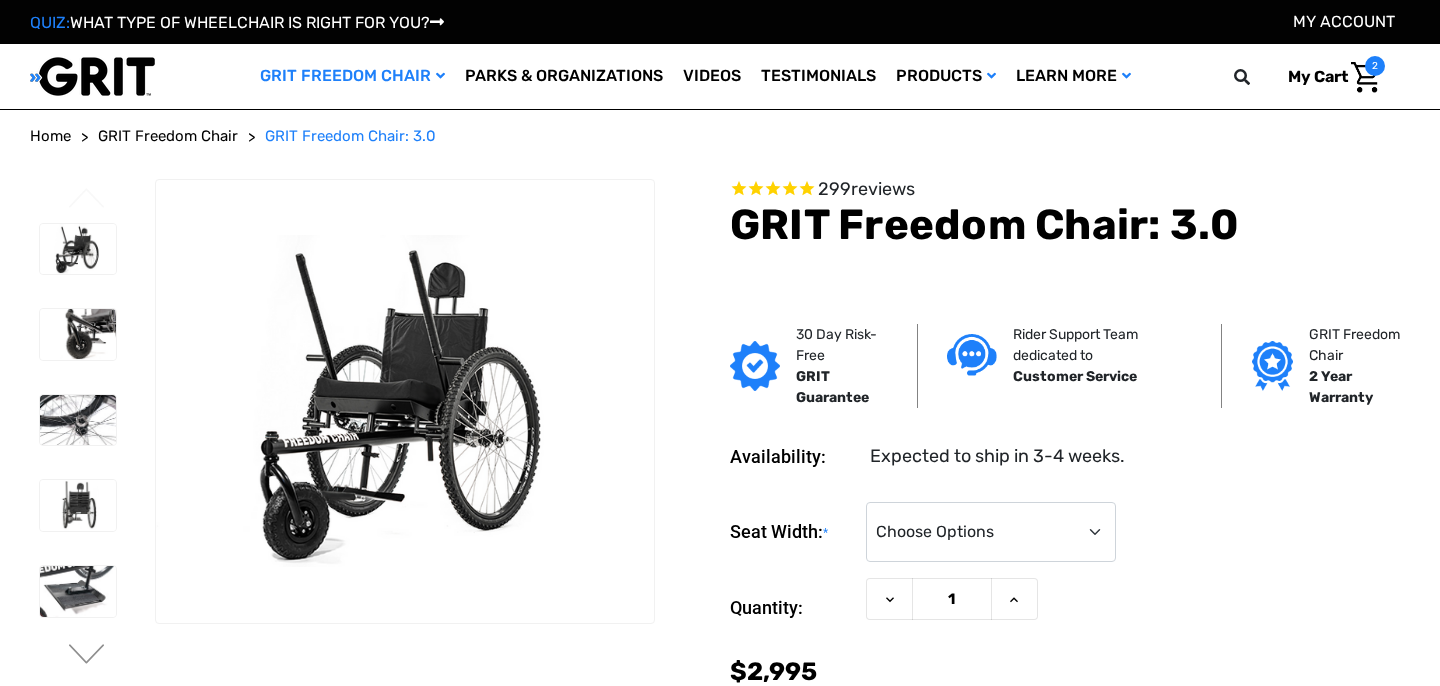 scroll, scrollTop: 0, scrollLeft: 0, axis: both 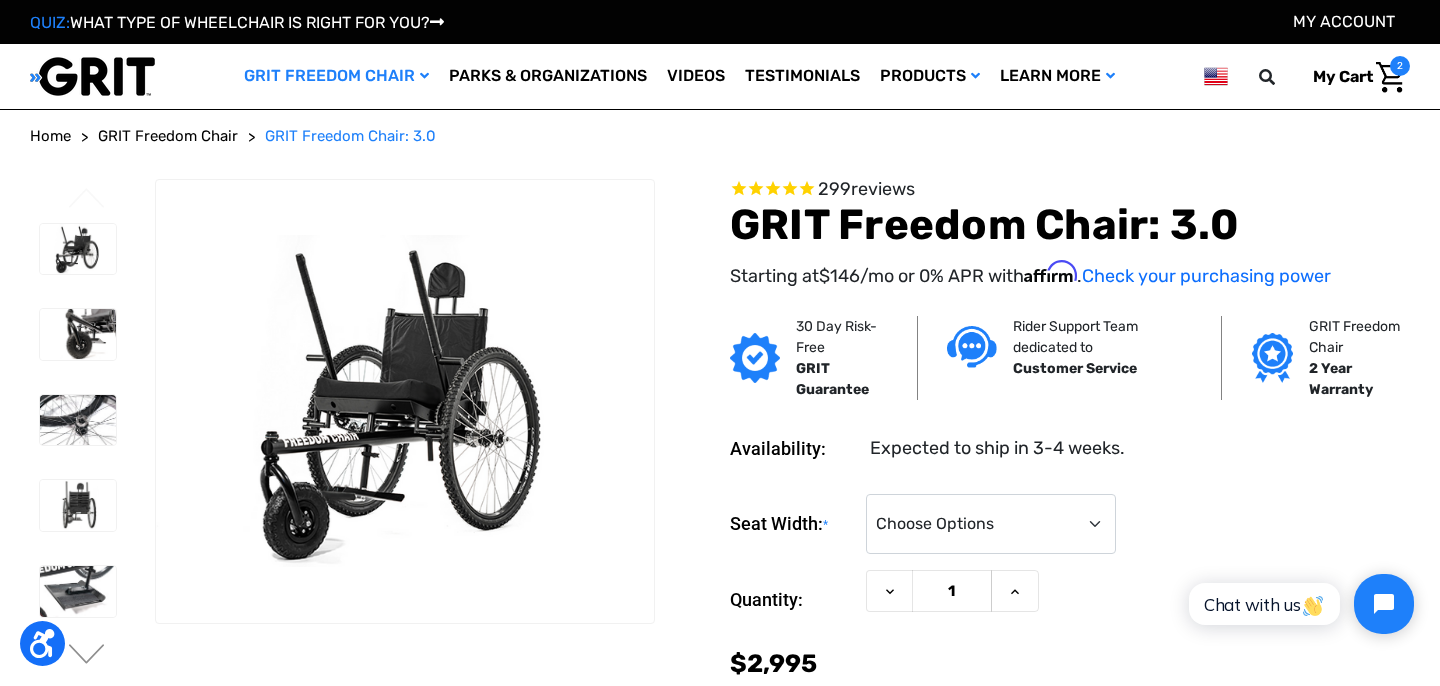 click on "Availability:
Expected to ship in 3-4 weeks." at bounding box center (1070, 433) 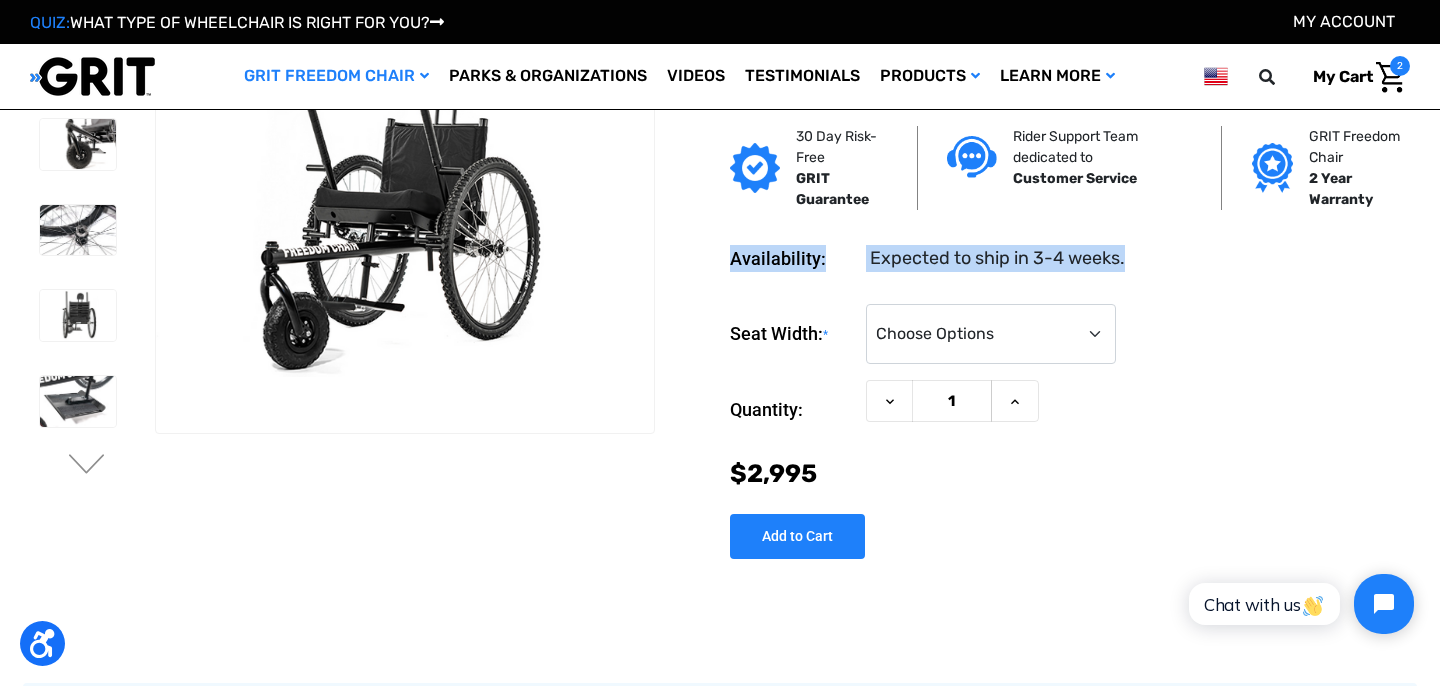 scroll, scrollTop: 120, scrollLeft: 0, axis: vertical 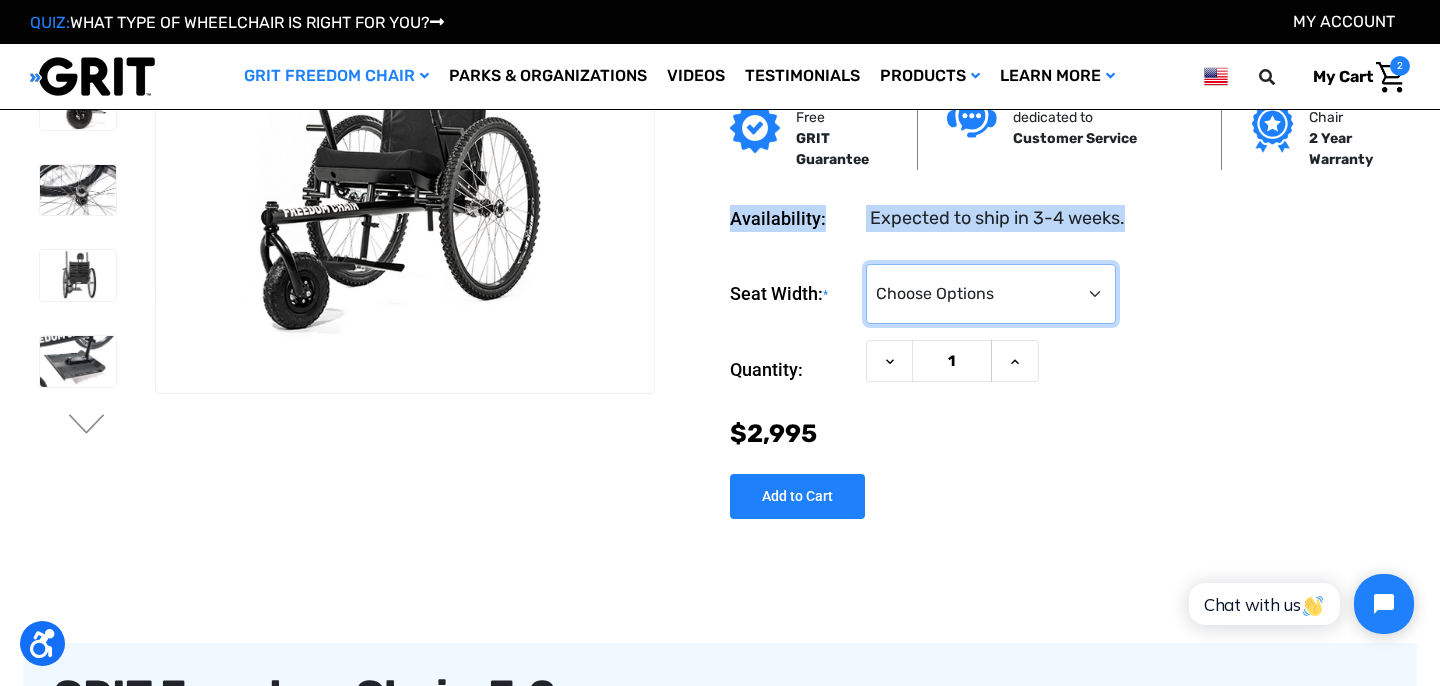 click on "Choose Options
16"
18"
20"" at bounding box center (991, 294) 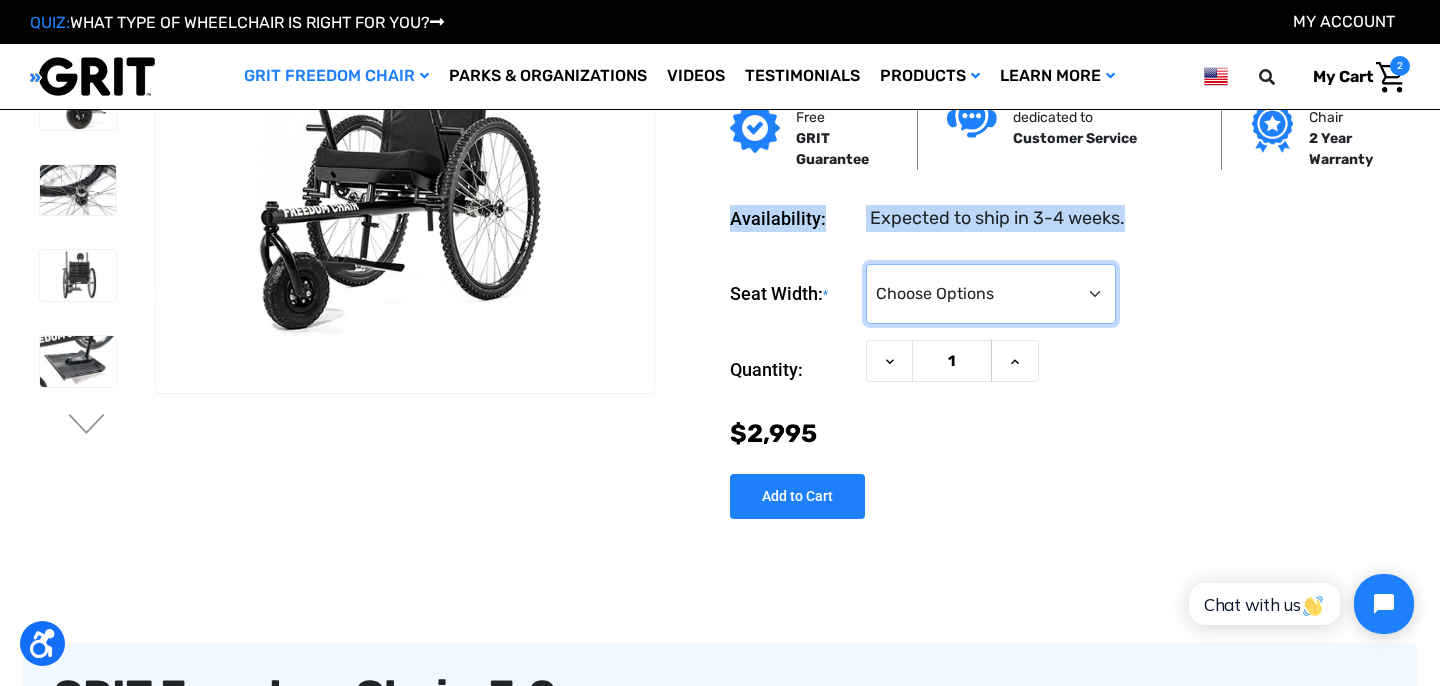 select on "325" 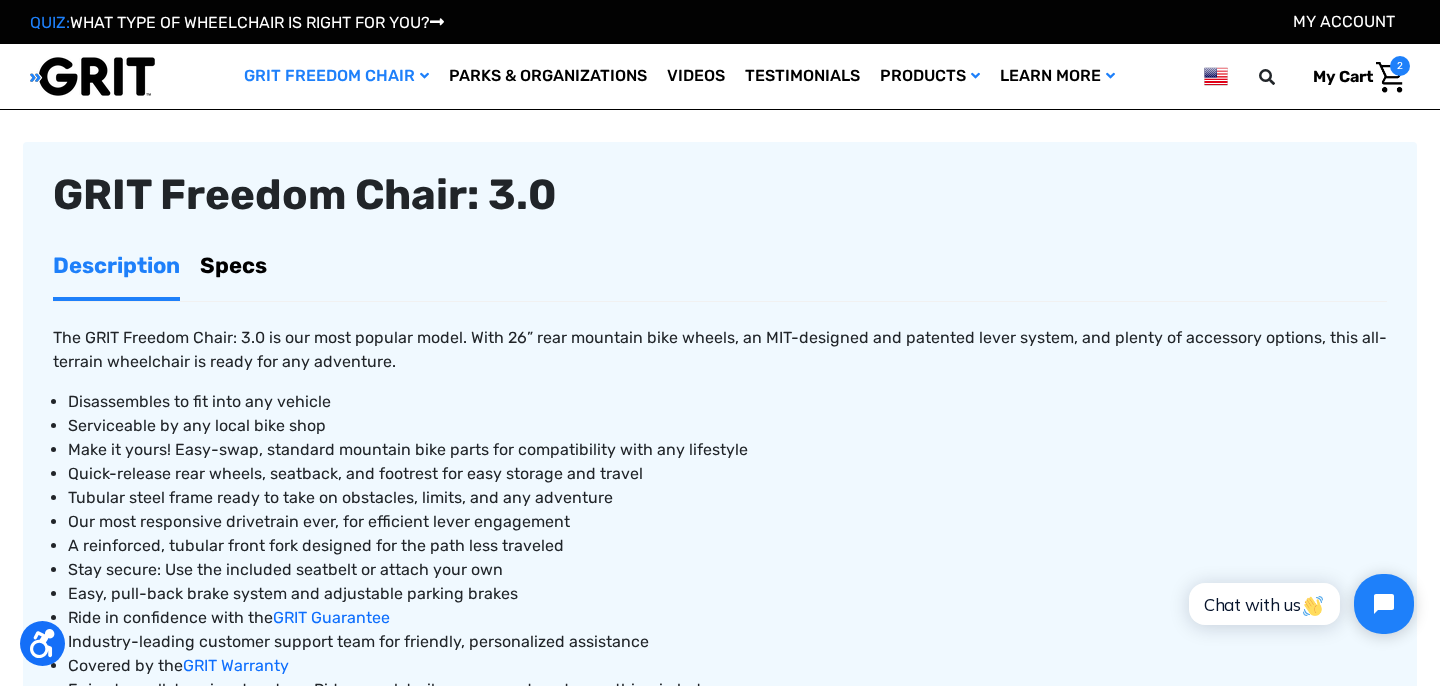 scroll, scrollTop: 640, scrollLeft: 0, axis: vertical 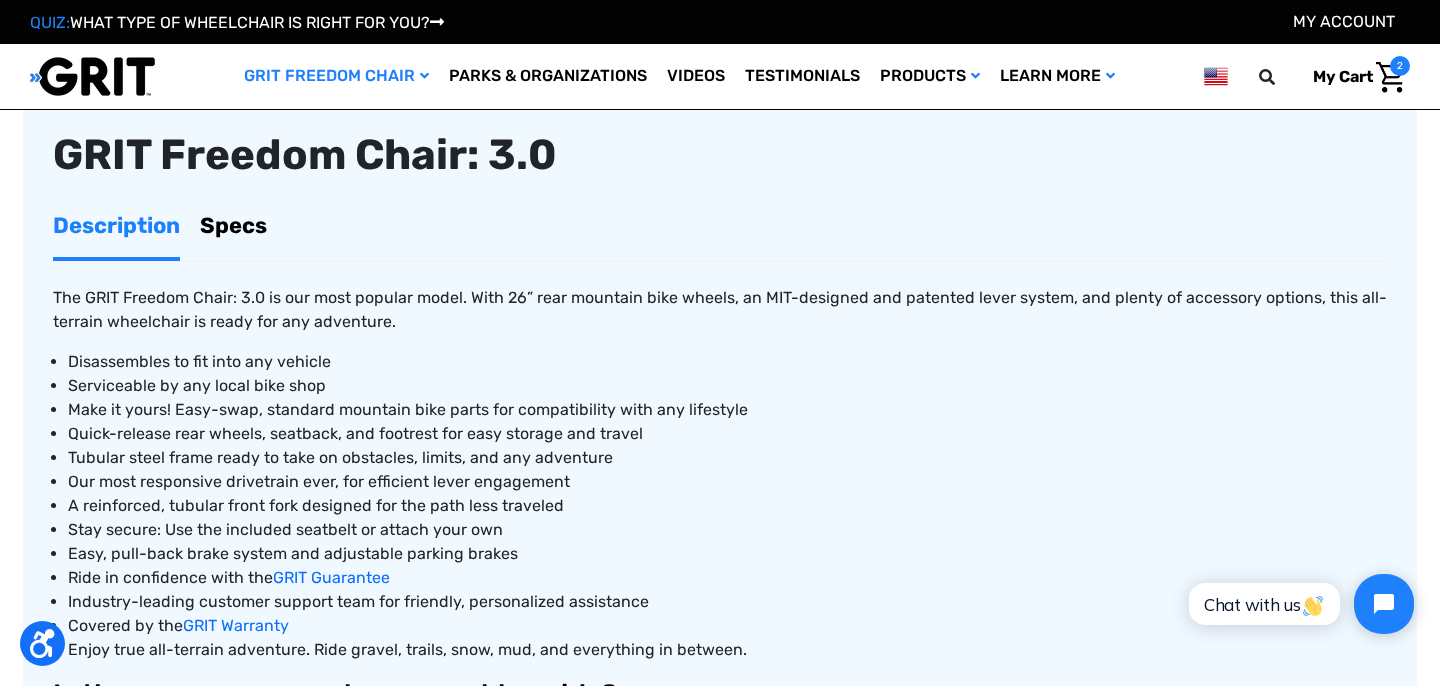 click on "Previous
." at bounding box center [720, 313] 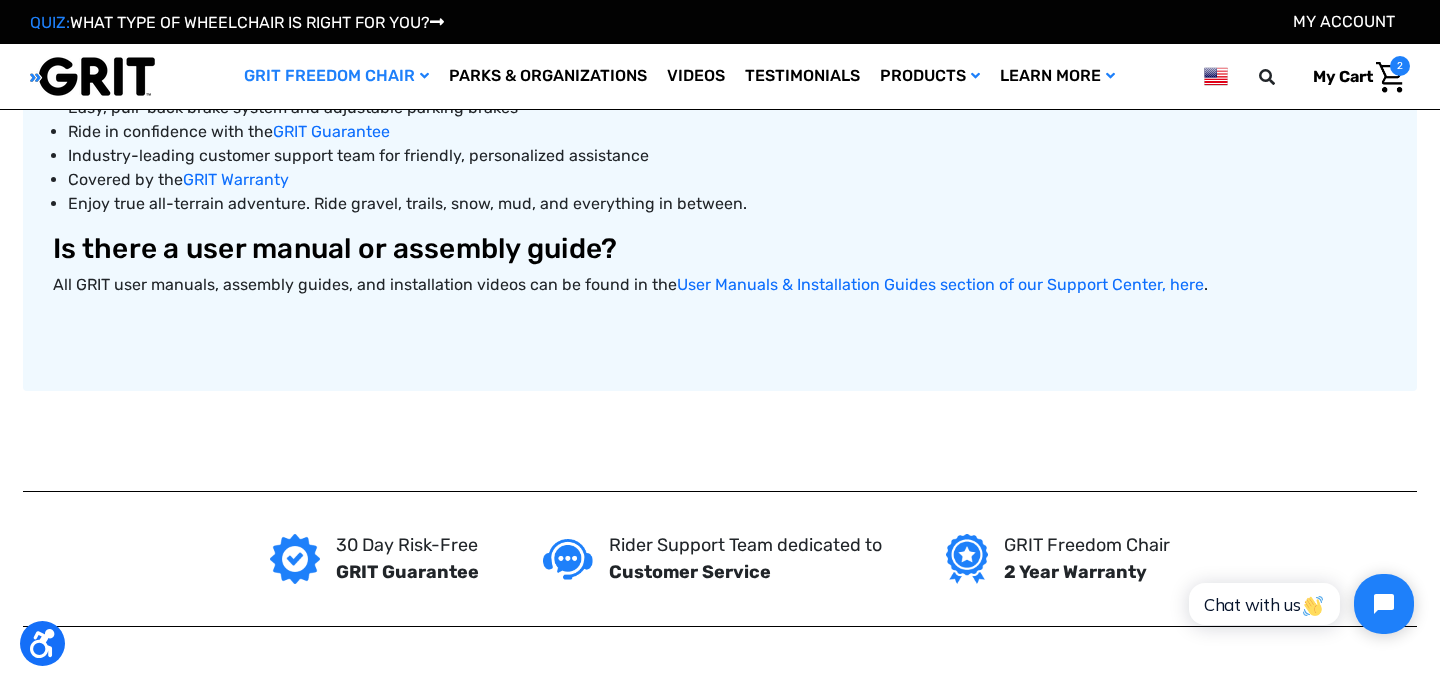 scroll, scrollTop: 1080, scrollLeft: 0, axis: vertical 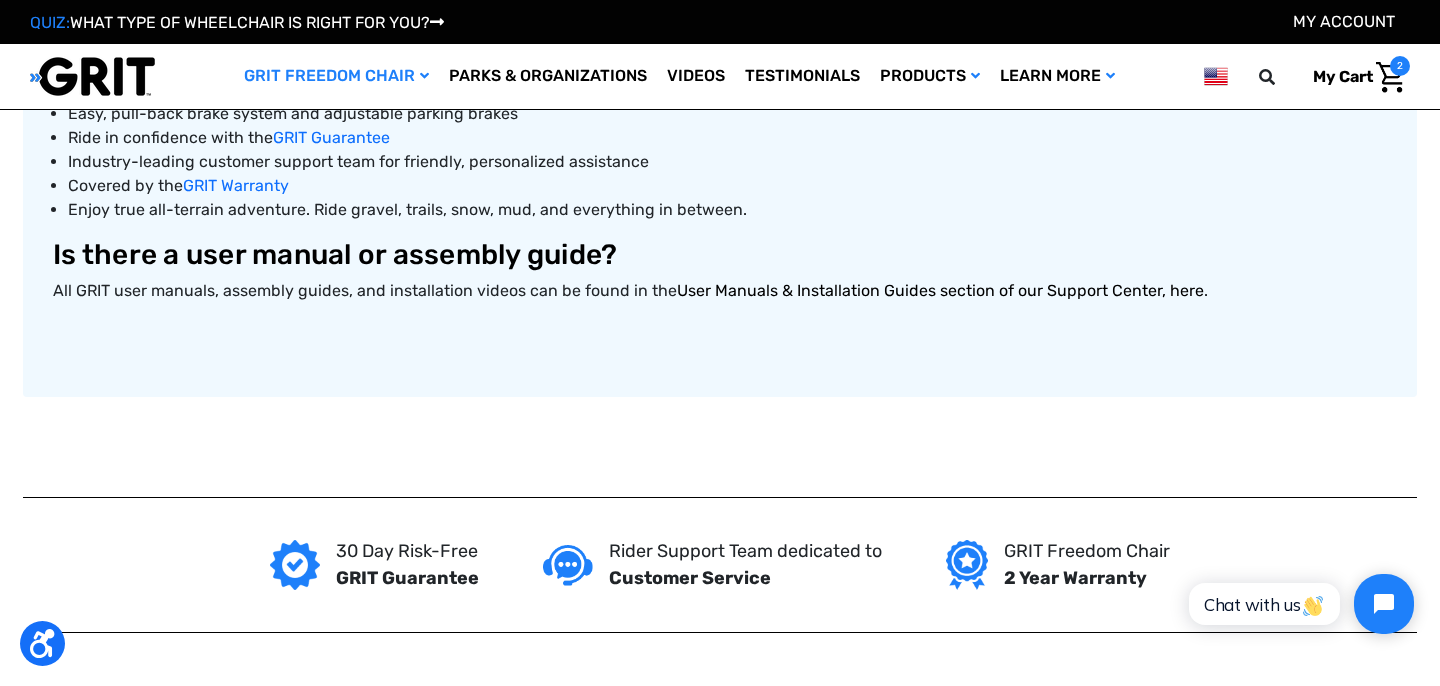 click on "User Manuals & Installation Guides section of our Support Center, here" at bounding box center (940, 290) 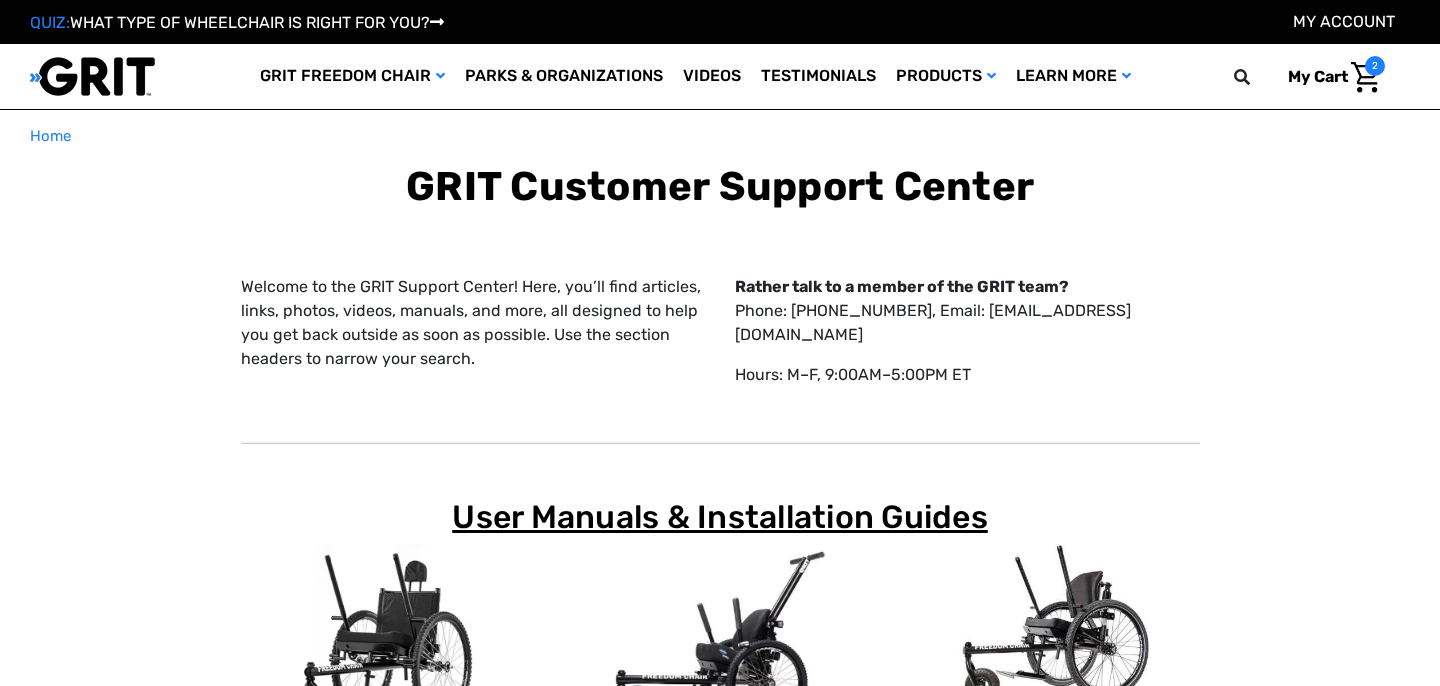 scroll, scrollTop: 0, scrollLeft: 0, axis: both 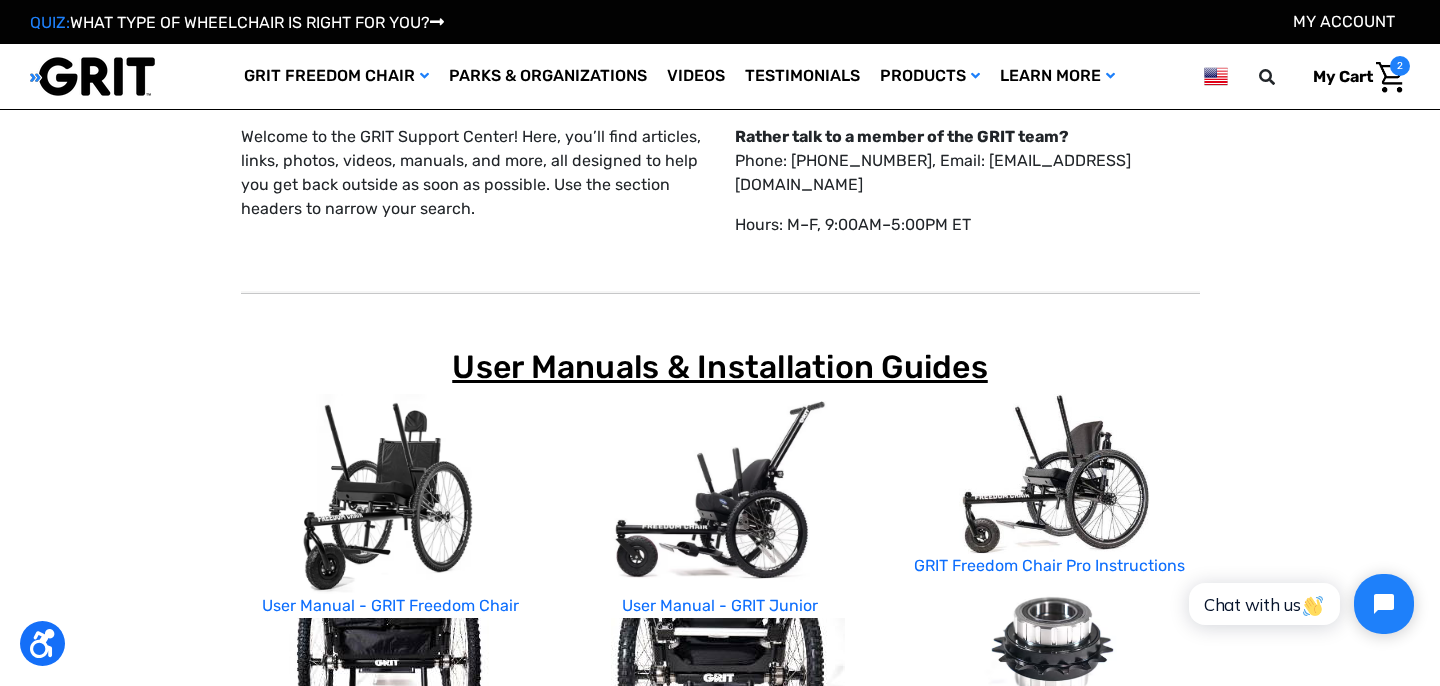 click on "Welcome to the GRIT Support Center! Here, you’ll find articles, links, photos, videos, manuals, and more, all designed to help you get back outside as soon as possible. Use the section headers to narrow your search.                 Rather talk to a member of the GRIT team? Phone: 877-345-4748, Email: support@gogrit.us   Hours: M–F, 9:00AM–5:00PM ET                                     User Manuals & Installation Guides                                                     User Manual - GRIT Freedom Chair                                       Anti-Tip Bars                                       Side Guards                                       Utility Clamp - Rope Mount                                       Utility Clamp - Foot Platforms                                       Utility Clamp - Leg Elevation                                         User Manual - GRIT Junior                                       Anti-Tip Bars - GRIT Junior" at bounding box center (720, 11580) 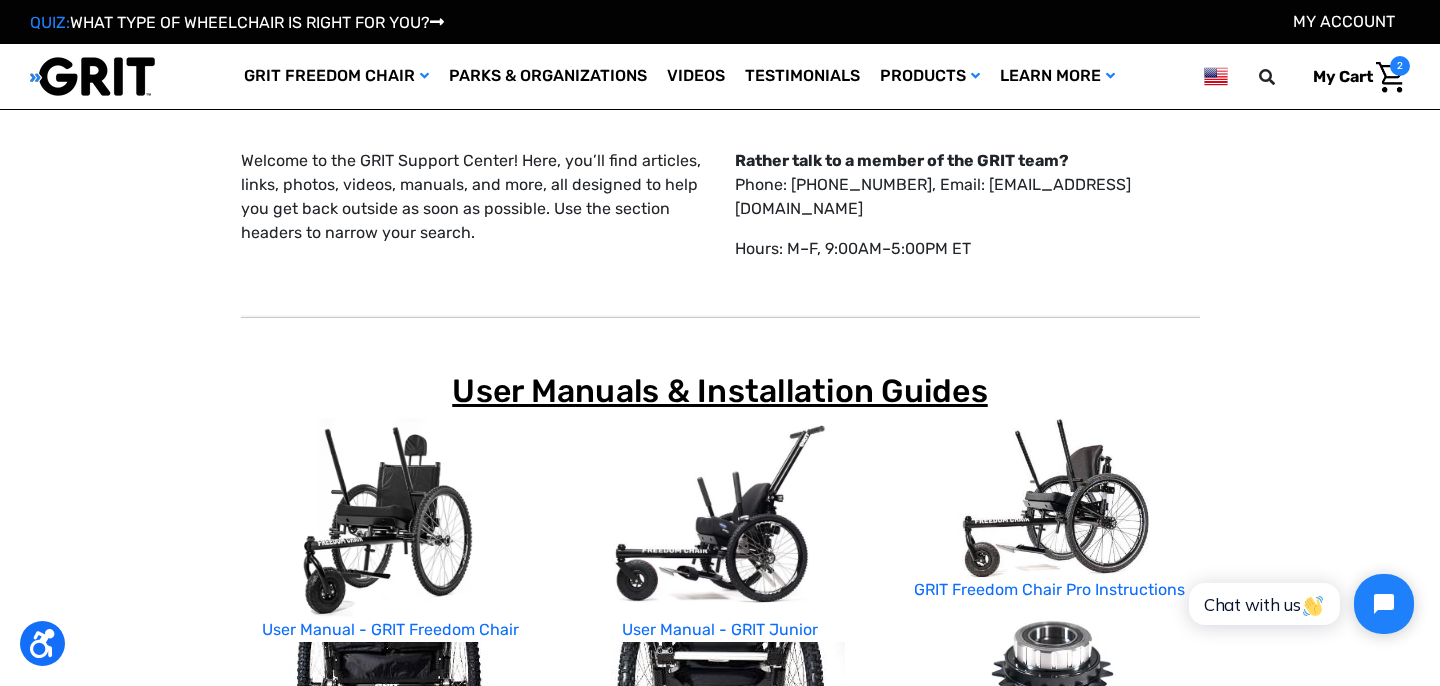 scroll, scrollTop: 0, scrollLeft: 0, axis: both 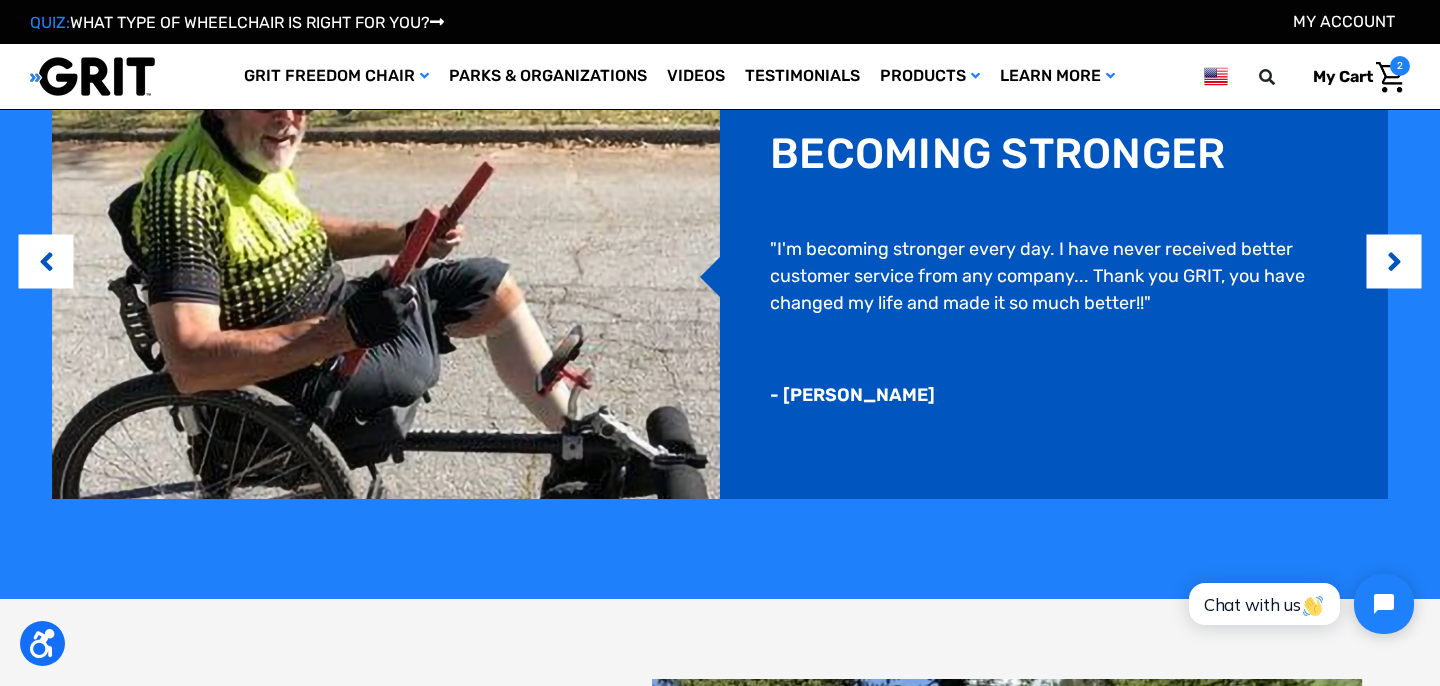 click at bounding box center (1390, 77) 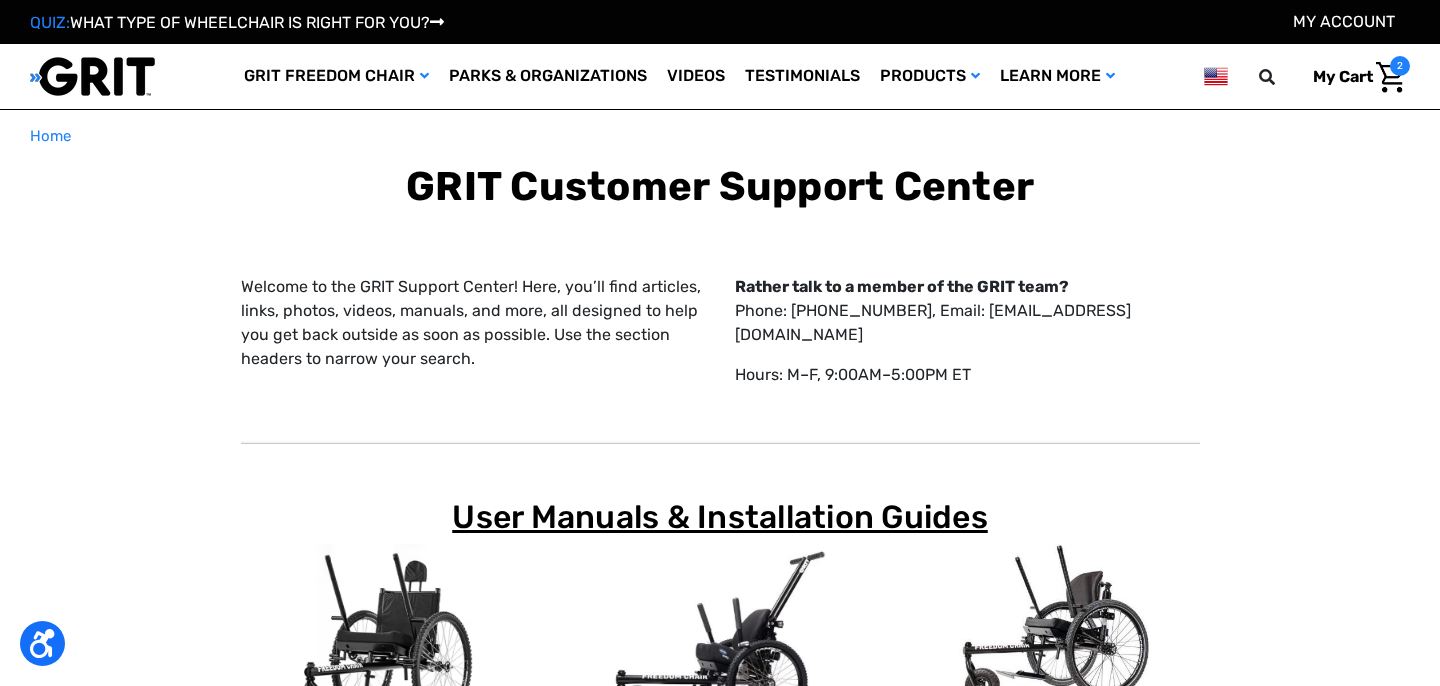 scroll, scrollTop: 0, scrollLeft: 0, axis: both 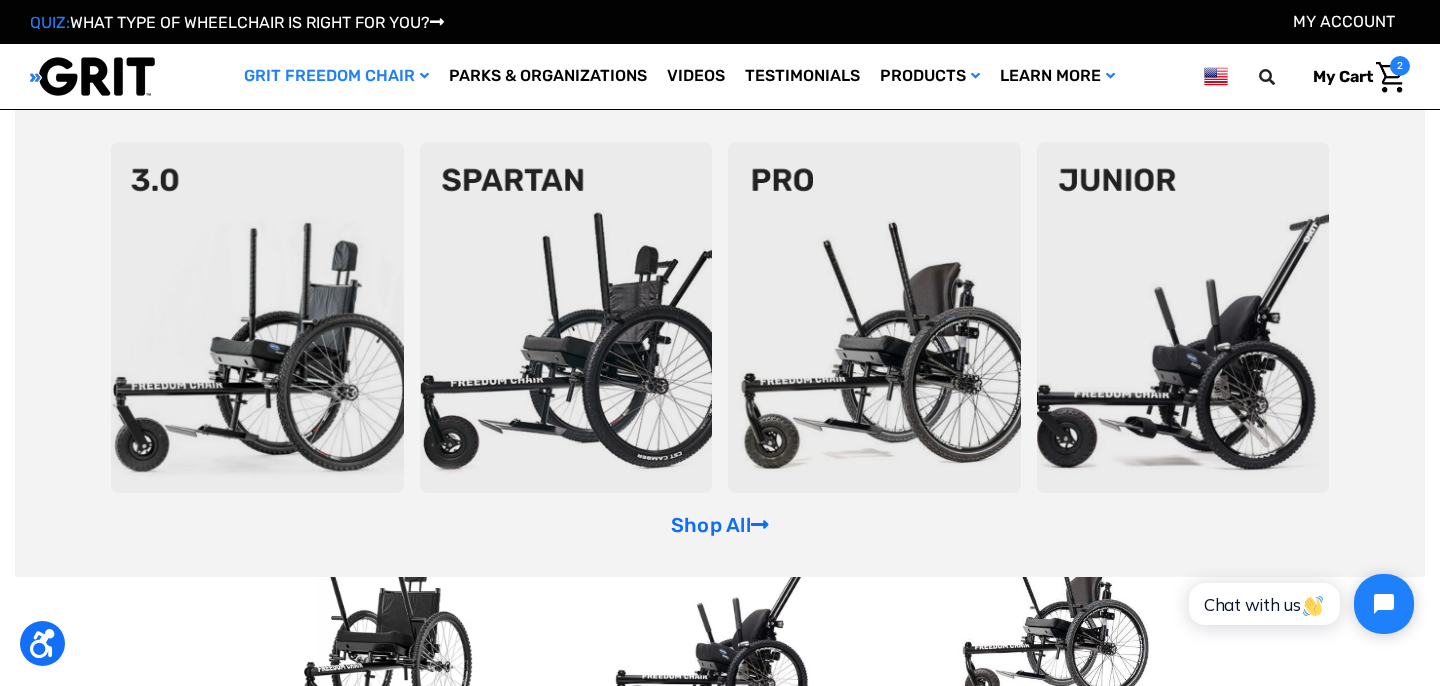 click at bounding box center [566, 317] 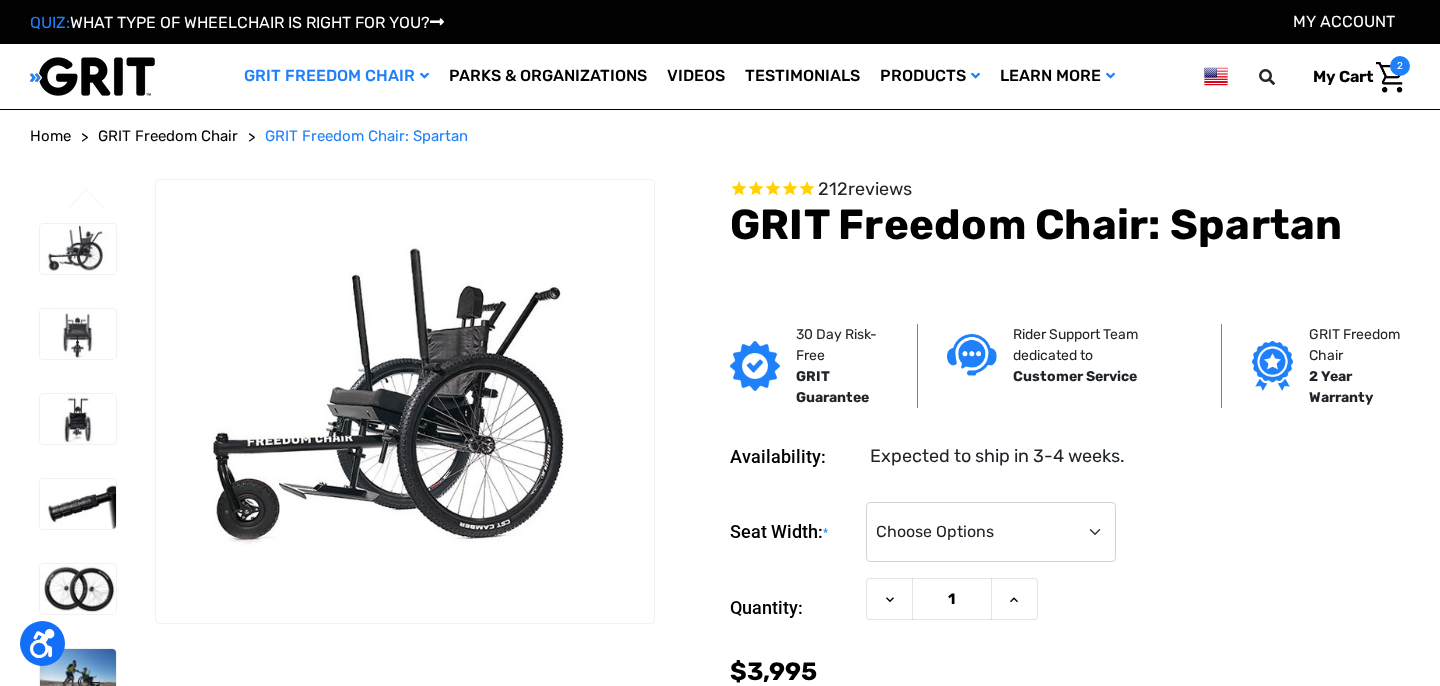 scroll, scrollTop: 0, scrollLeft: 0, axis: both 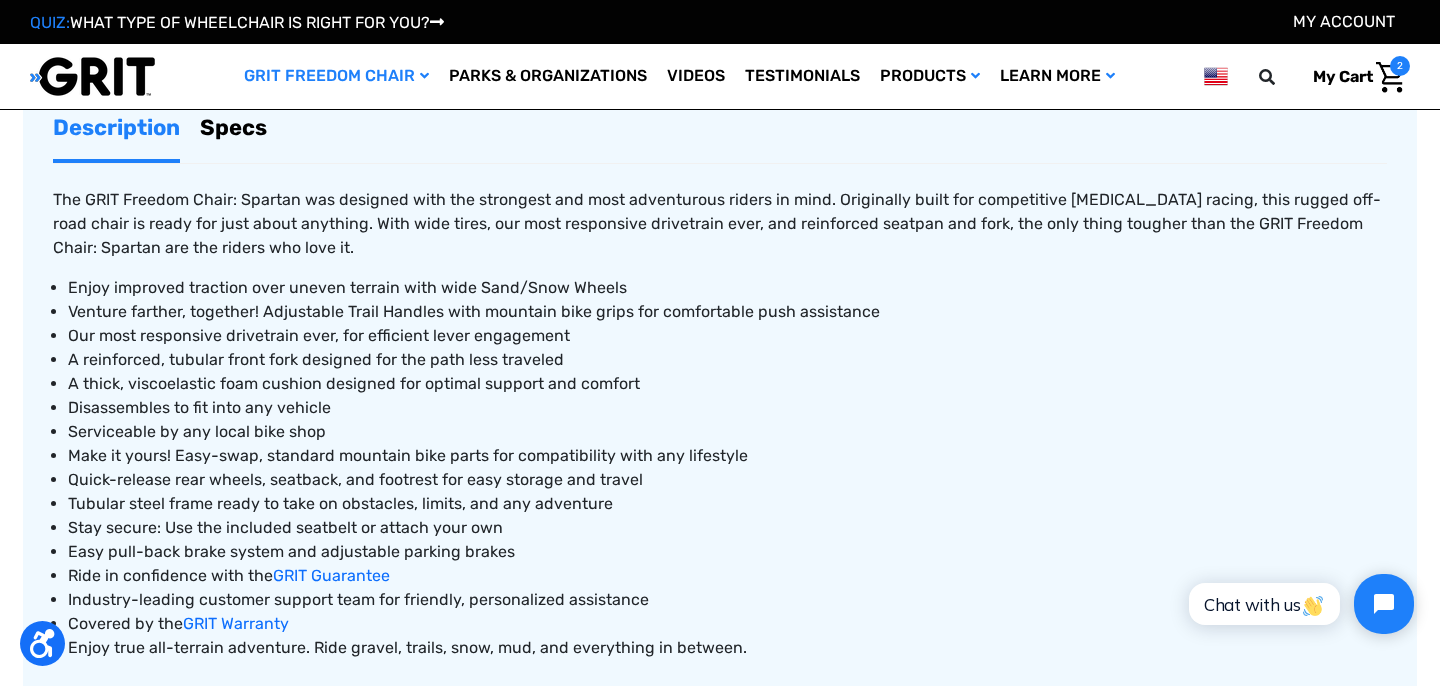 click on "Specs" at bounding box center (233, 127) 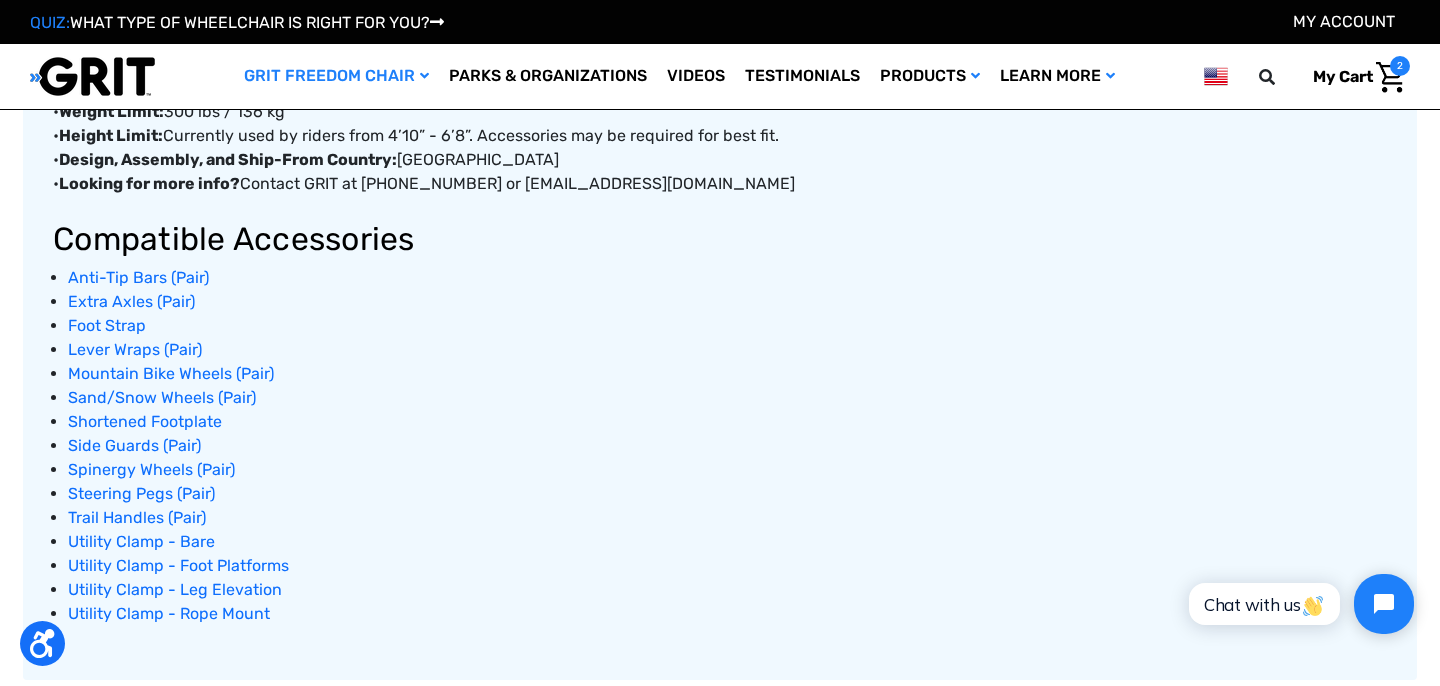 scroll, scrollTop: 1320, scrollLeft: 0, axis: vertical 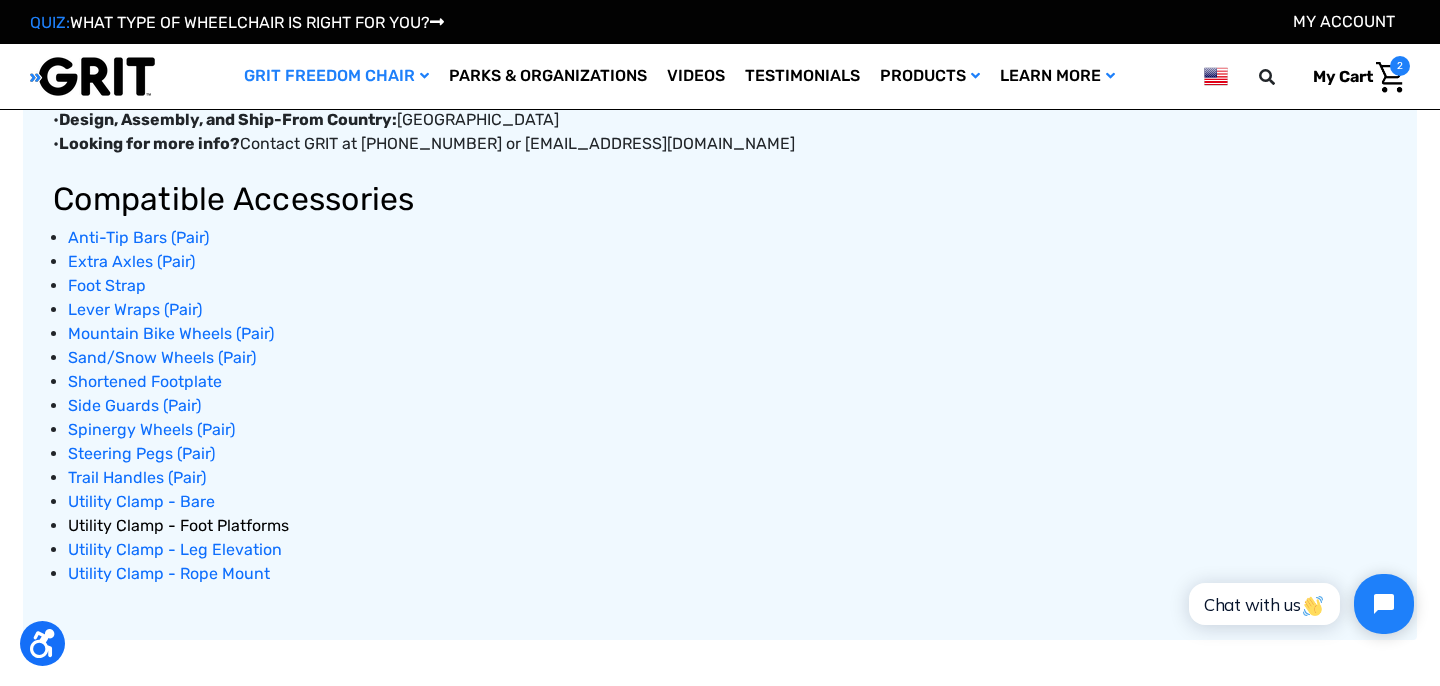 click on "Utility Clamp - Foot Platforms" at bounding box center [178, 525] 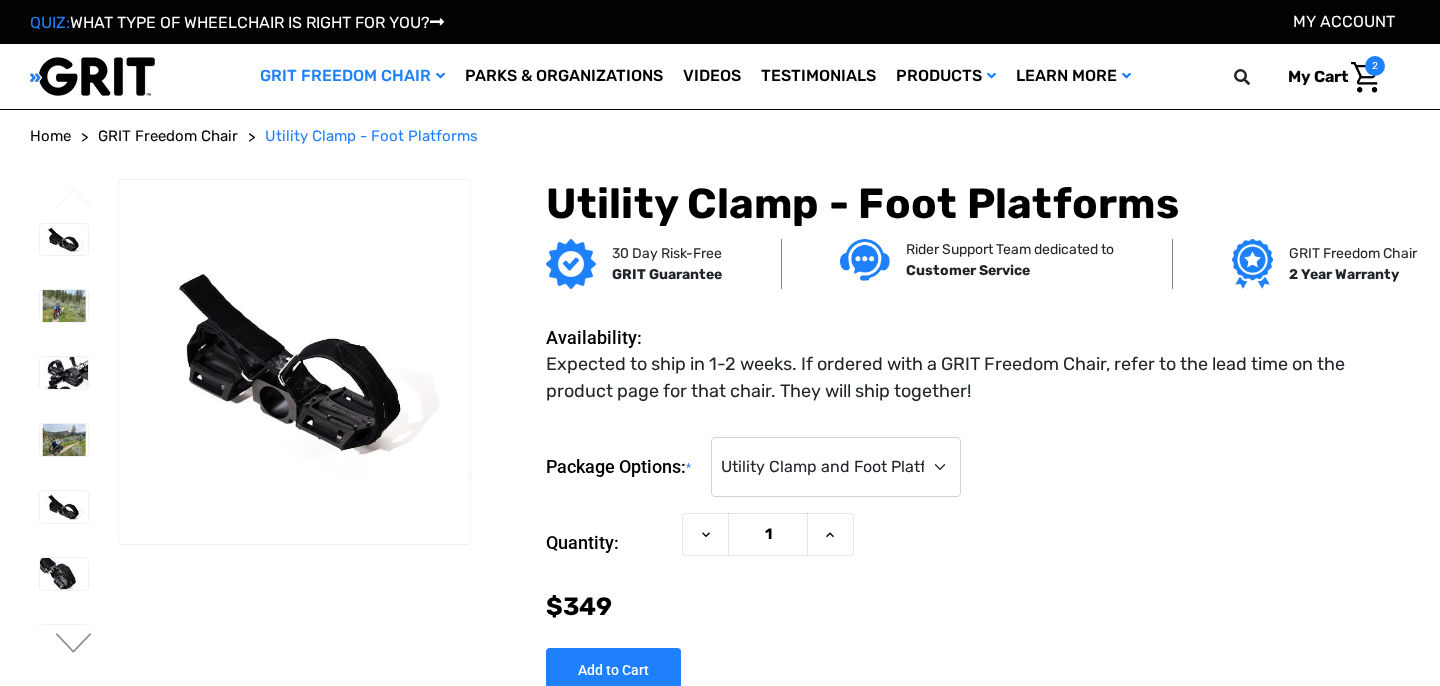 scroll, scrollTop: 0, scrollLeft: 0, axis: both 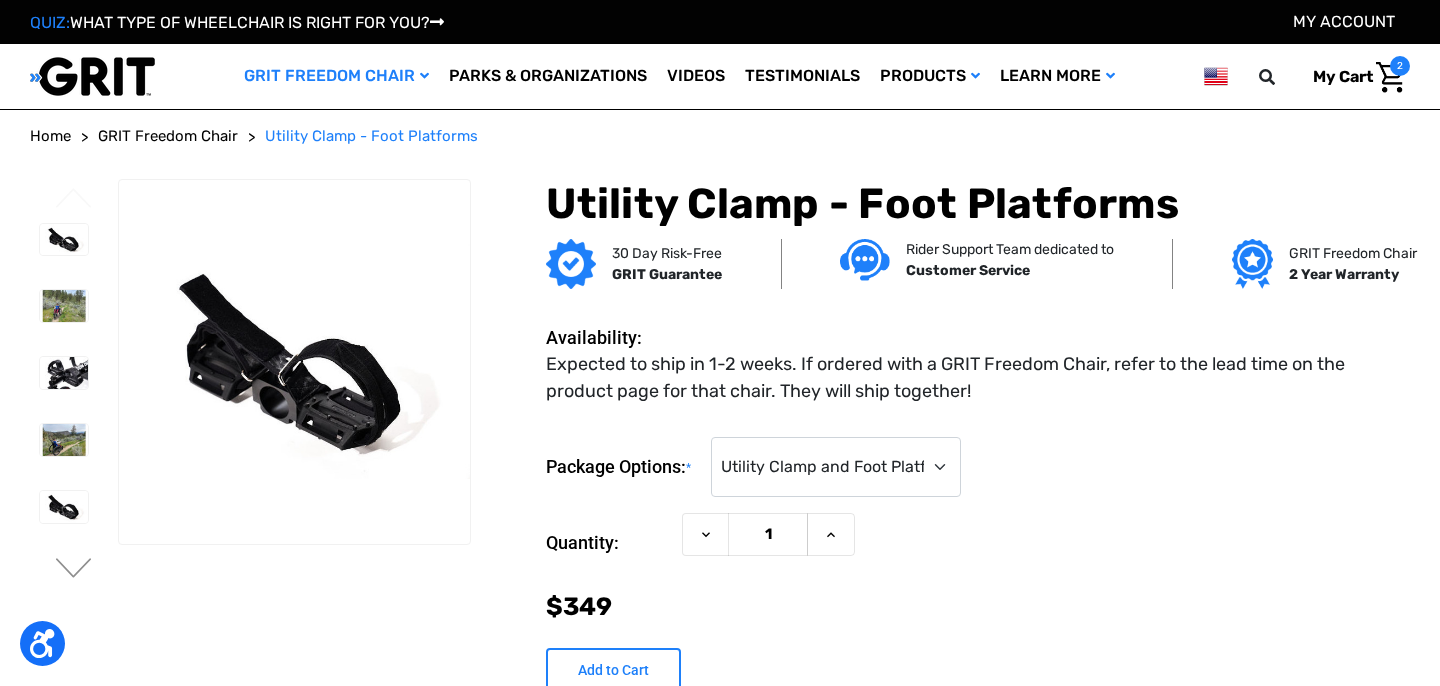 click on "Add to Cart" at bounding box center (613, 670) 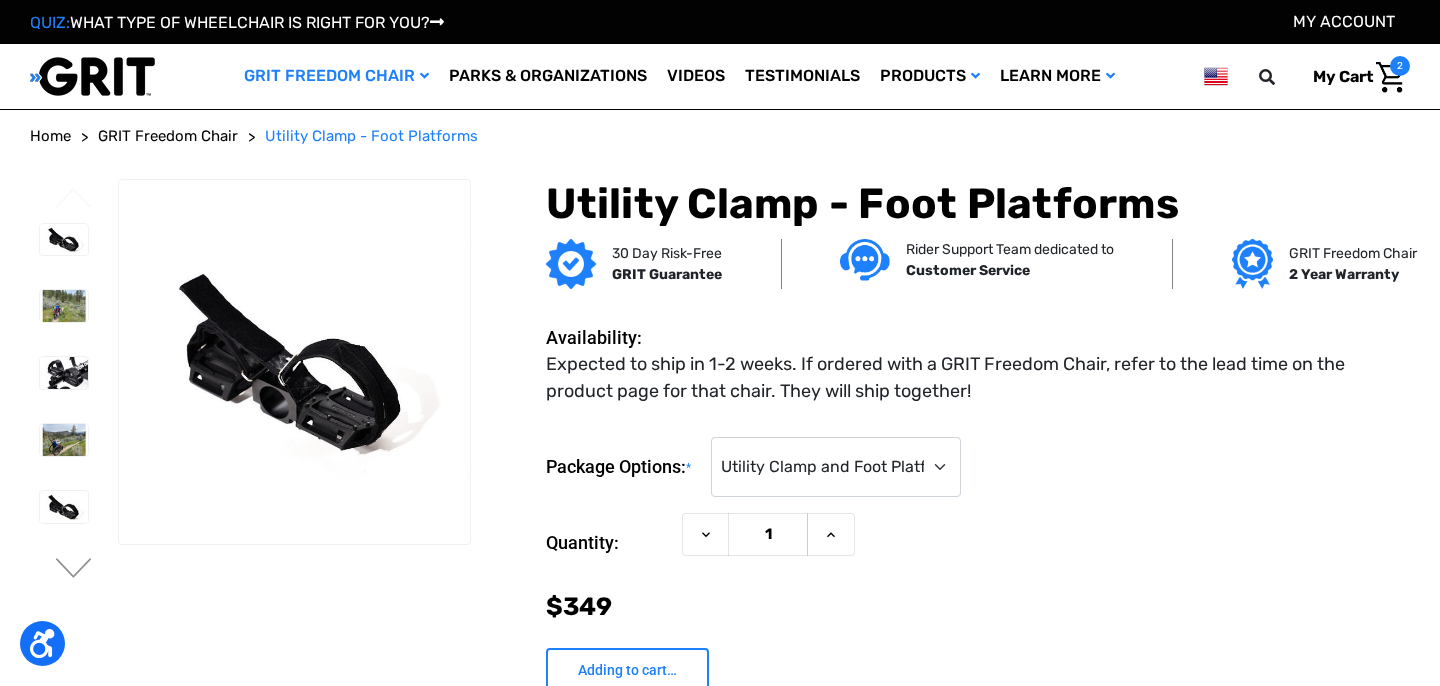 type on "Add to Cart" 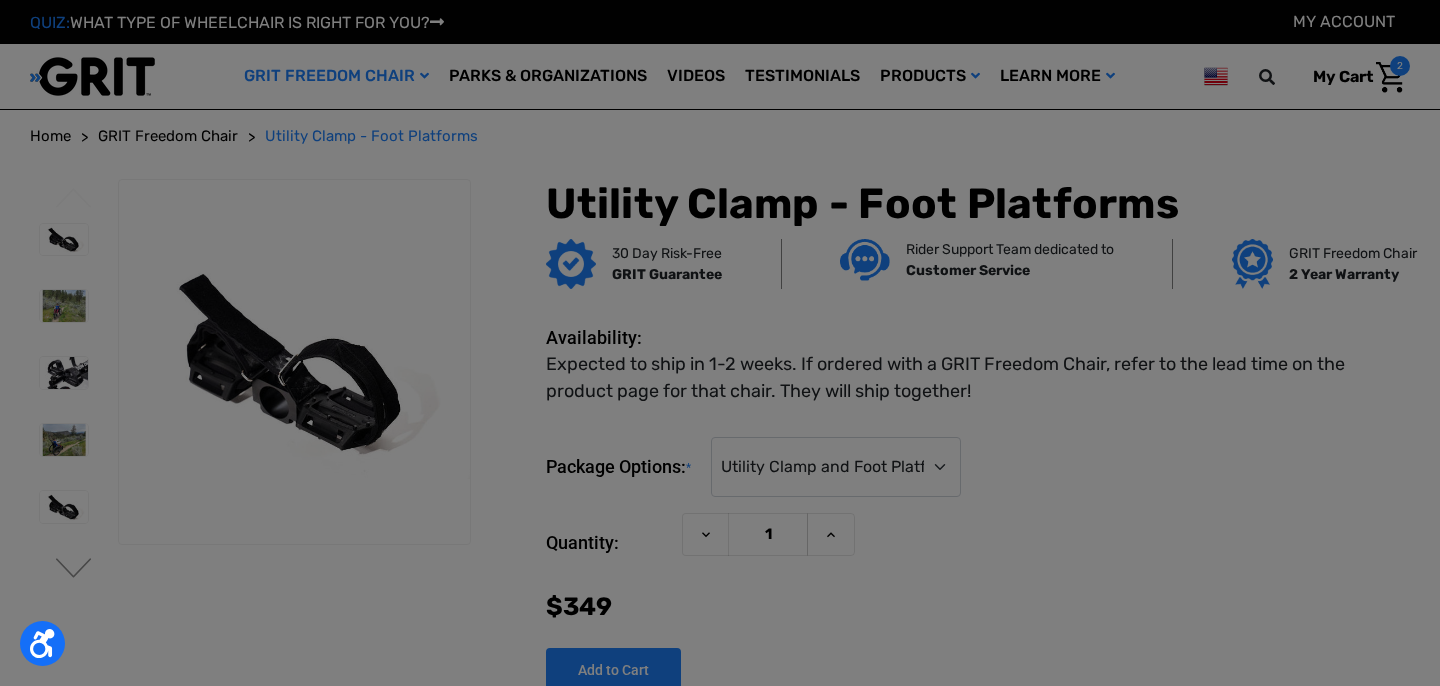 scroll, scrollTop: 0, scrollLeft: 0, axis: both 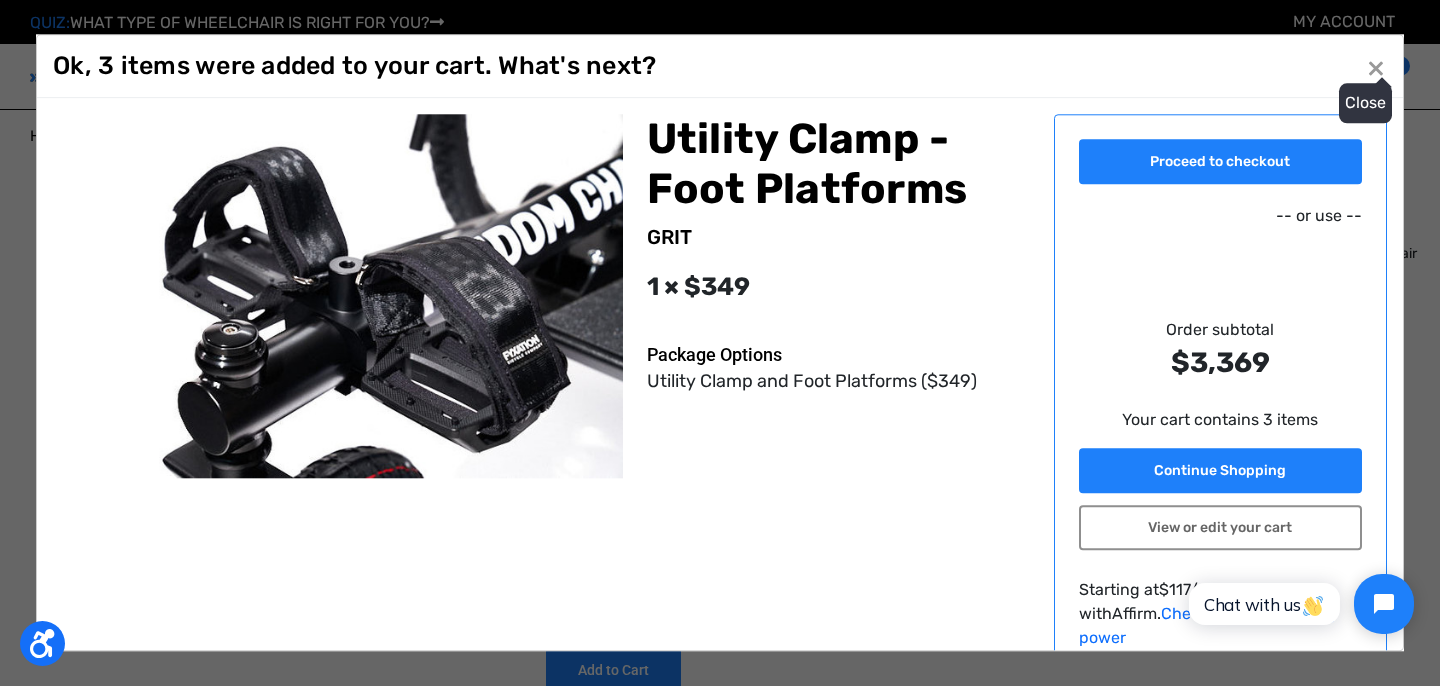 click on "Close
×" at bounding box center [1376, 67] 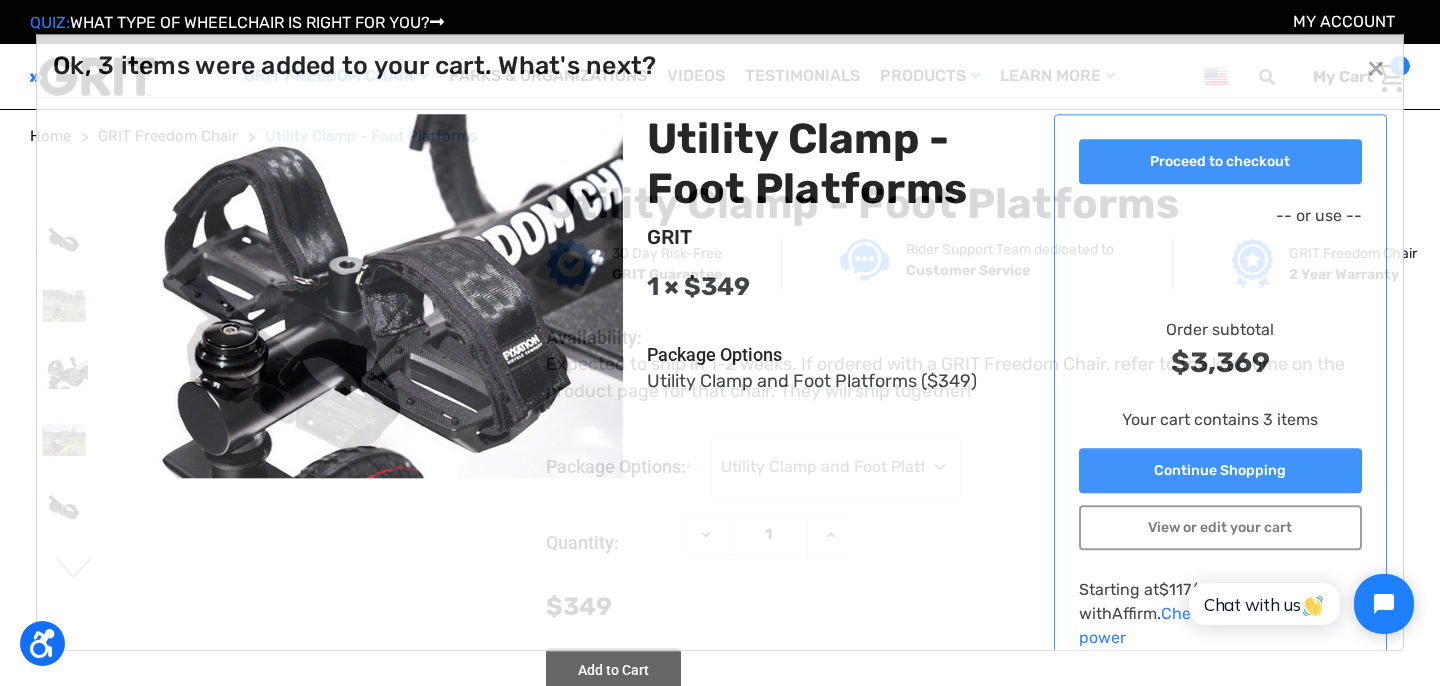 scroll, scrollTop: 6, scrollLeft: 0, axis: vertical 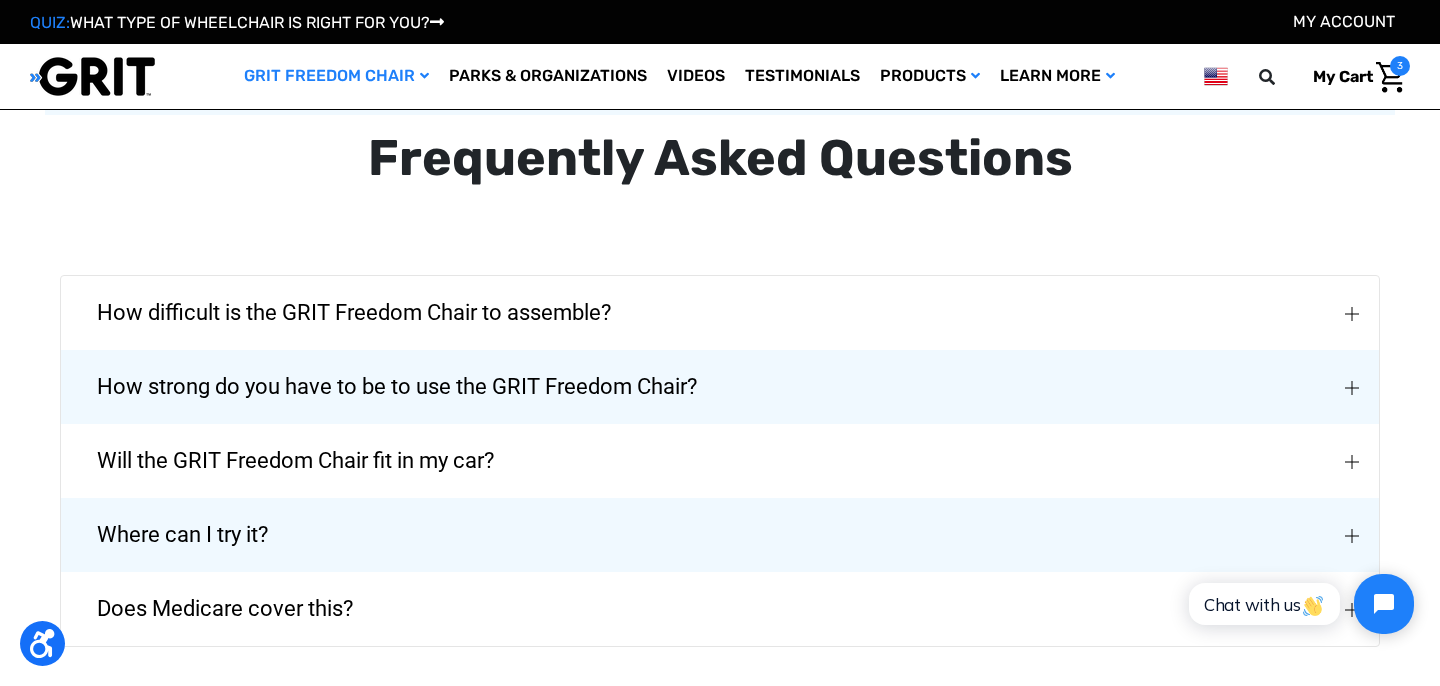 click on "How difficult is the GRIT Freedom Chair to assemble?" at bounding box center (354, 313) 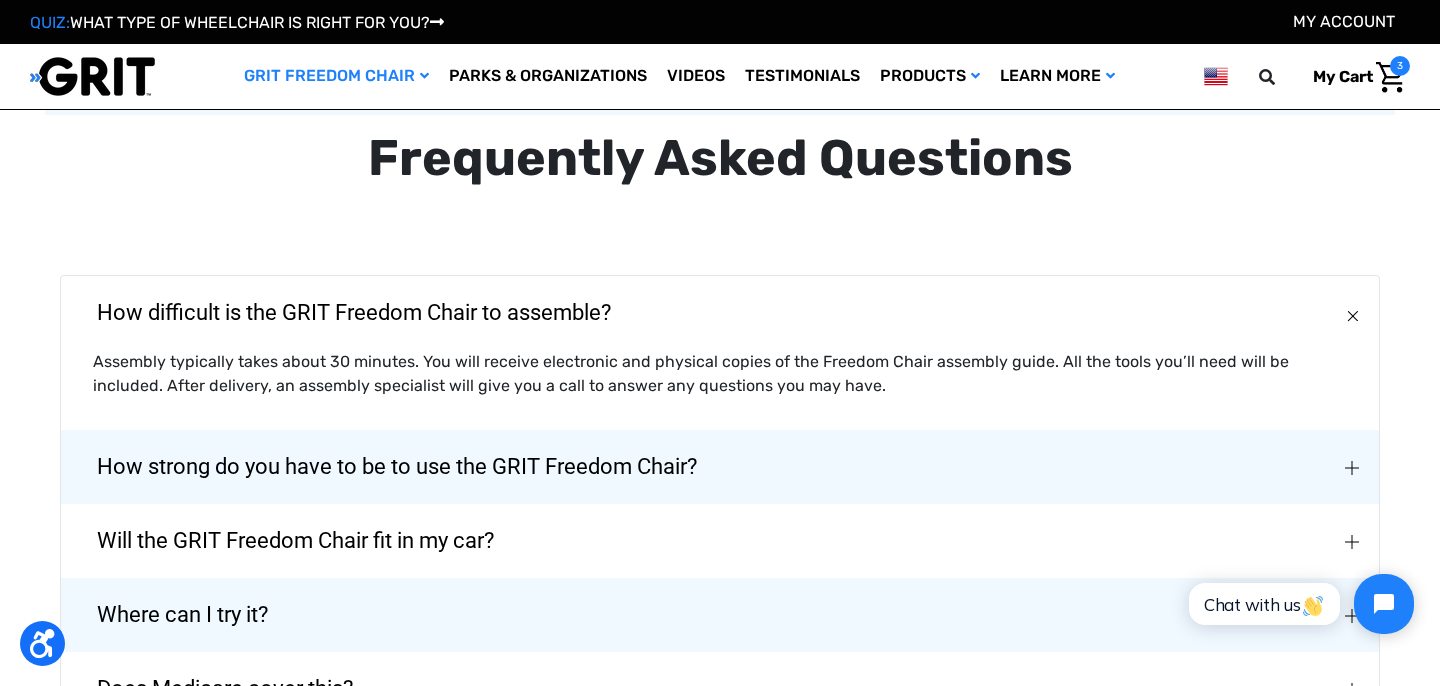 type 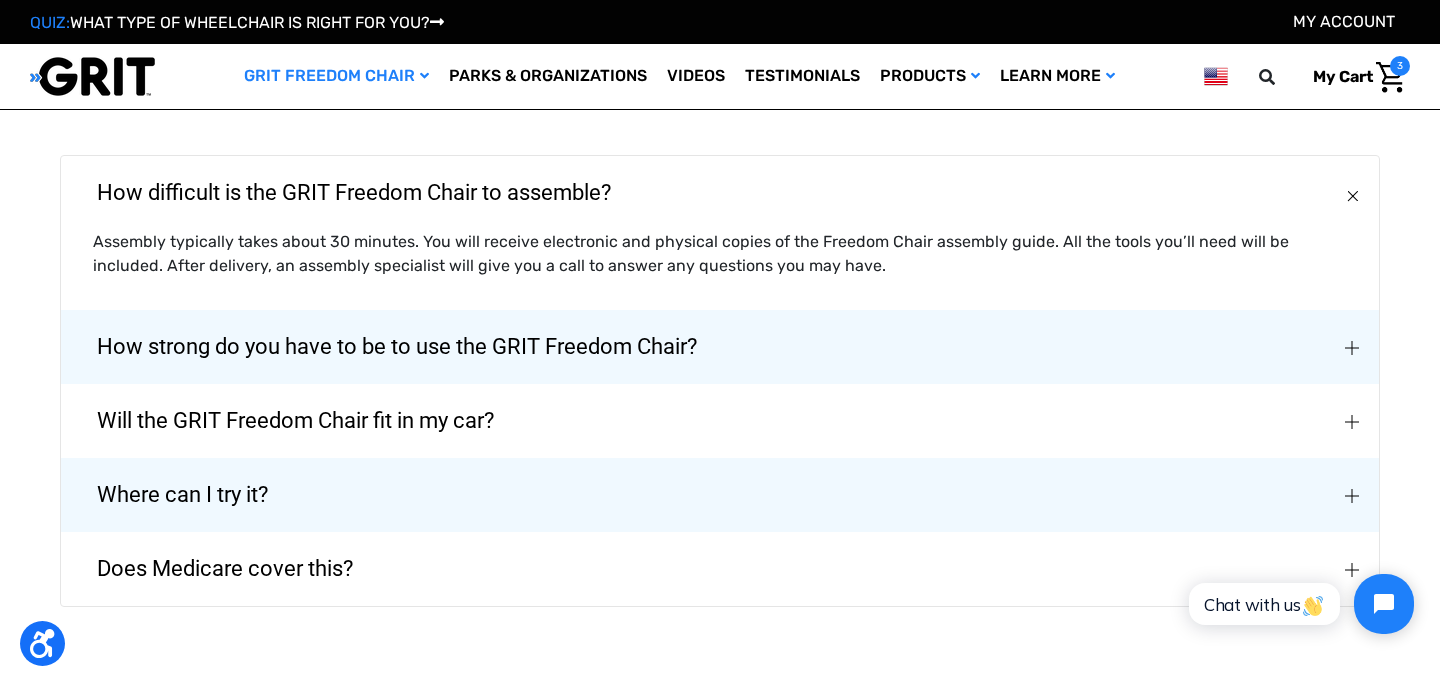 scroll, scrollTop: 4520, scrollLeft: 0, axis: vertical 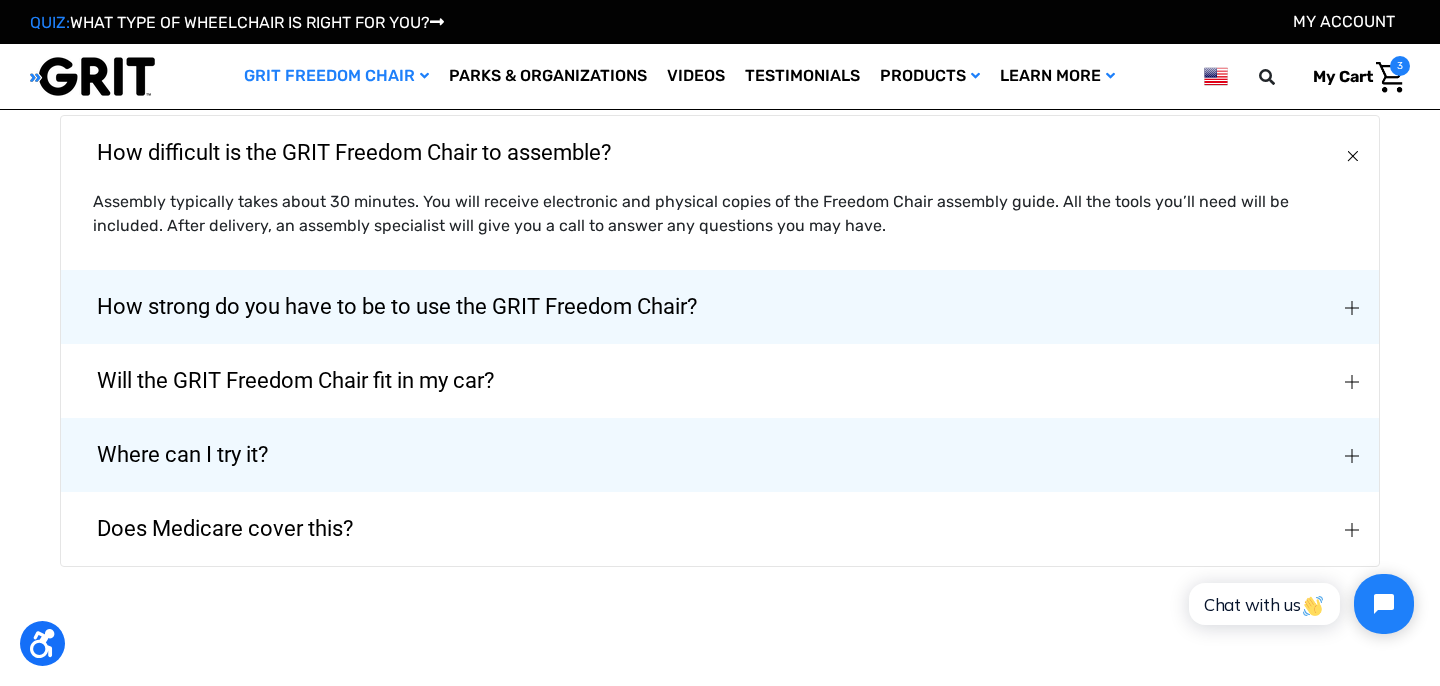 click on "Will the GRIT Freedom Chair fit in my car?" at bounding box center [295, 381] 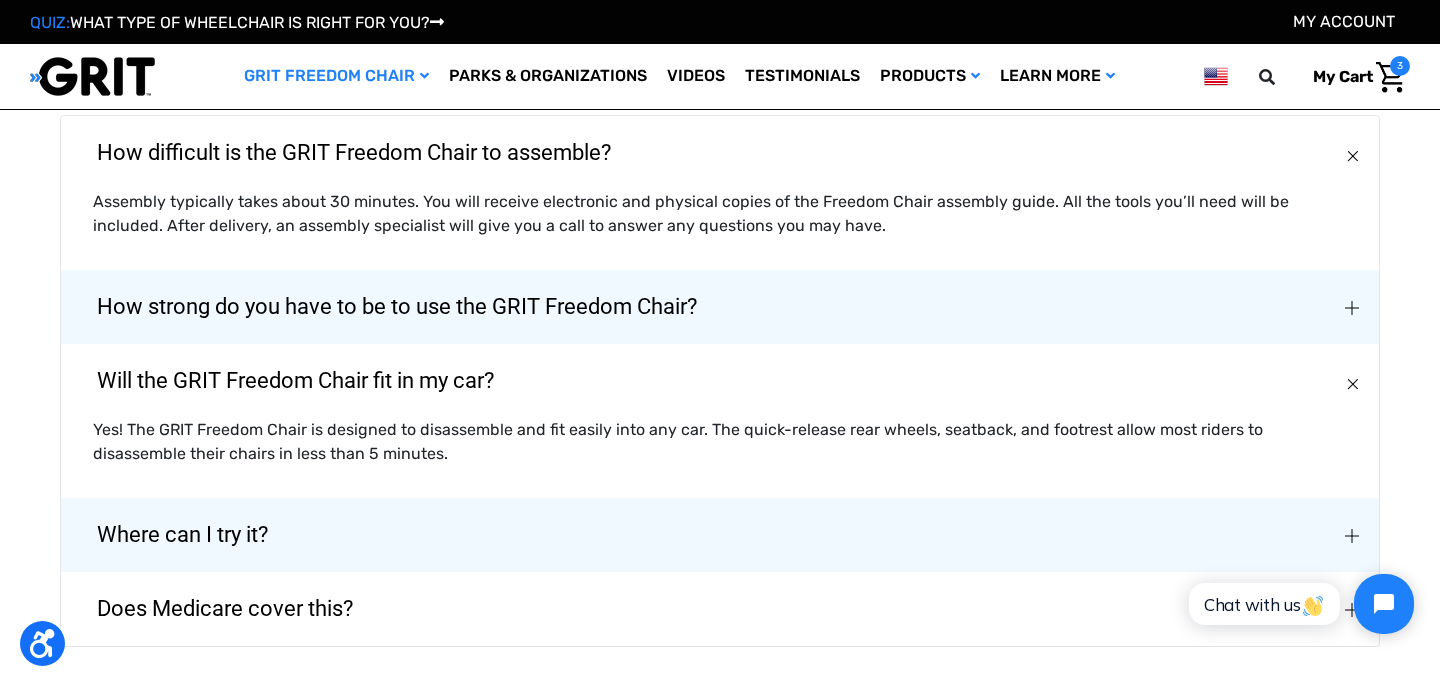click on "Where can I try it?" at bounding box center [182, 535] 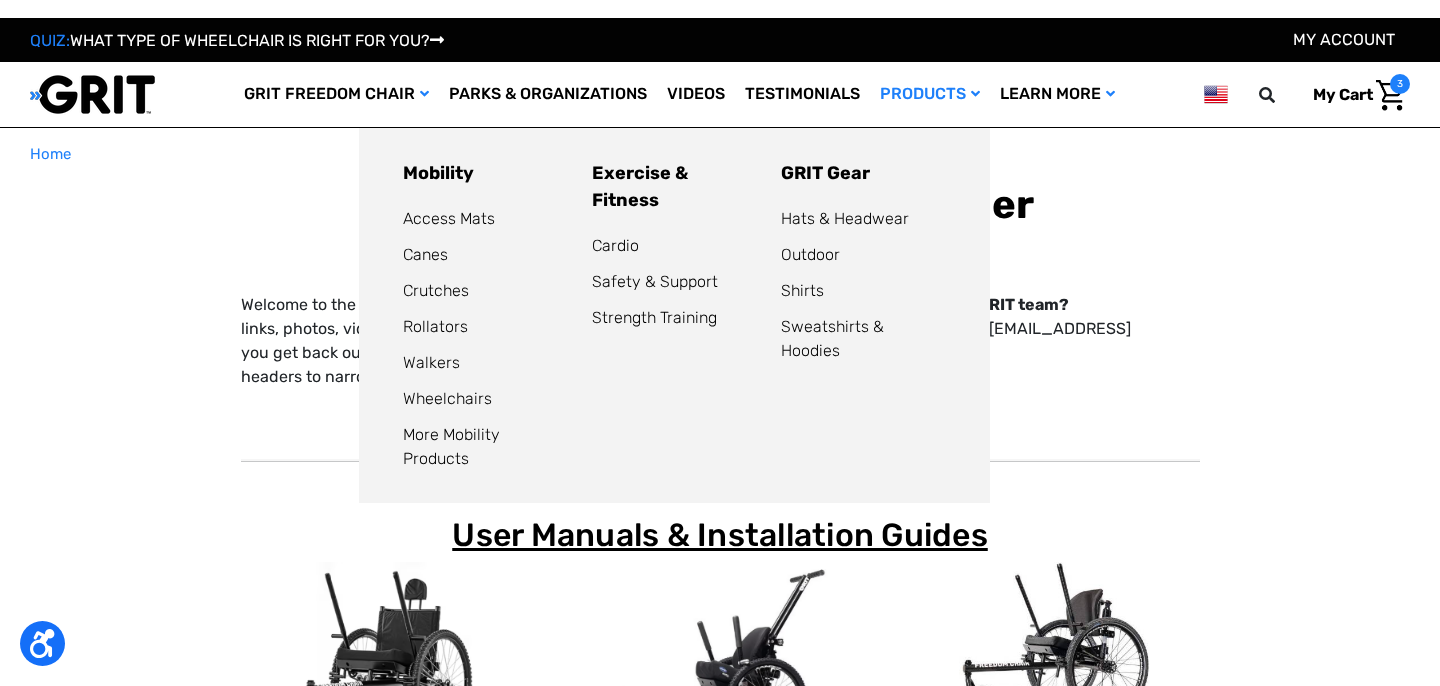 scroll, scrollTop: 0, scrollLeft: 0, axis: both 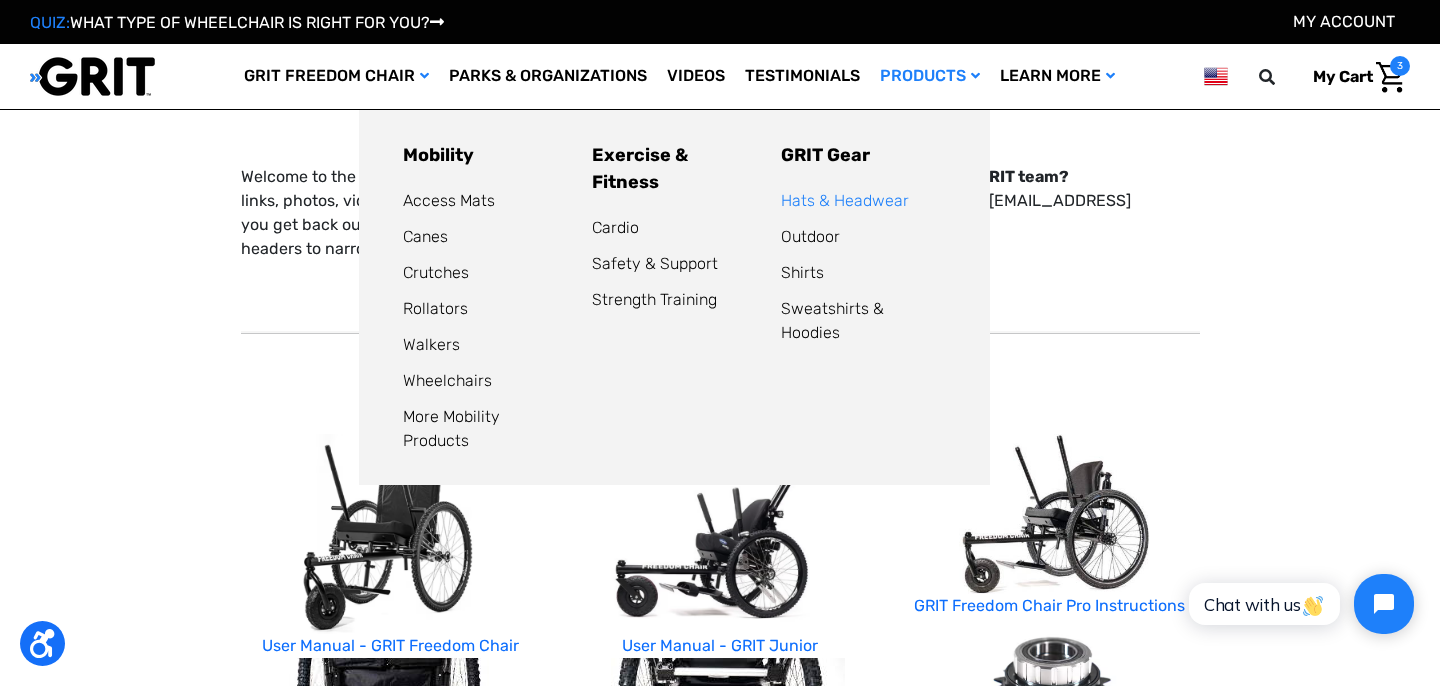 click on "Hats & Headwear" at bounding box center [845, 200] 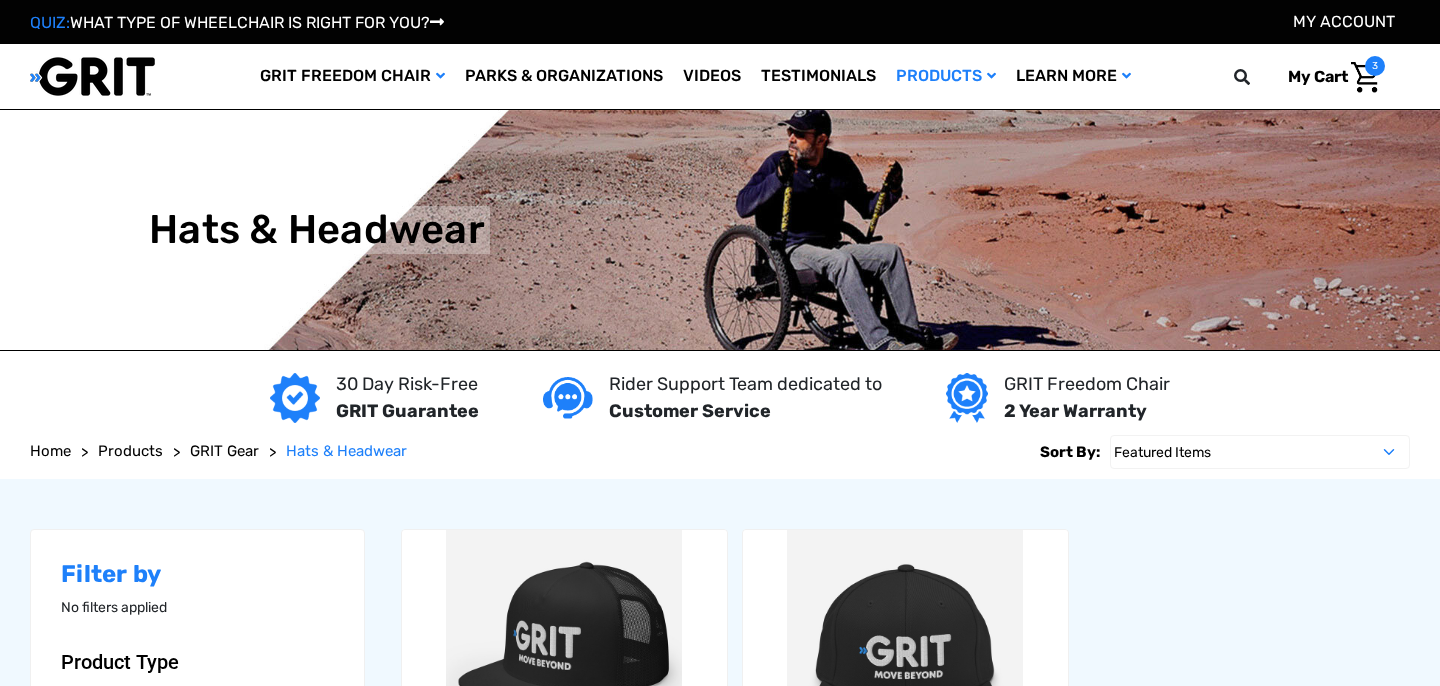 scroll, scrollTop: 0, scrollLeft: 0, axis: both 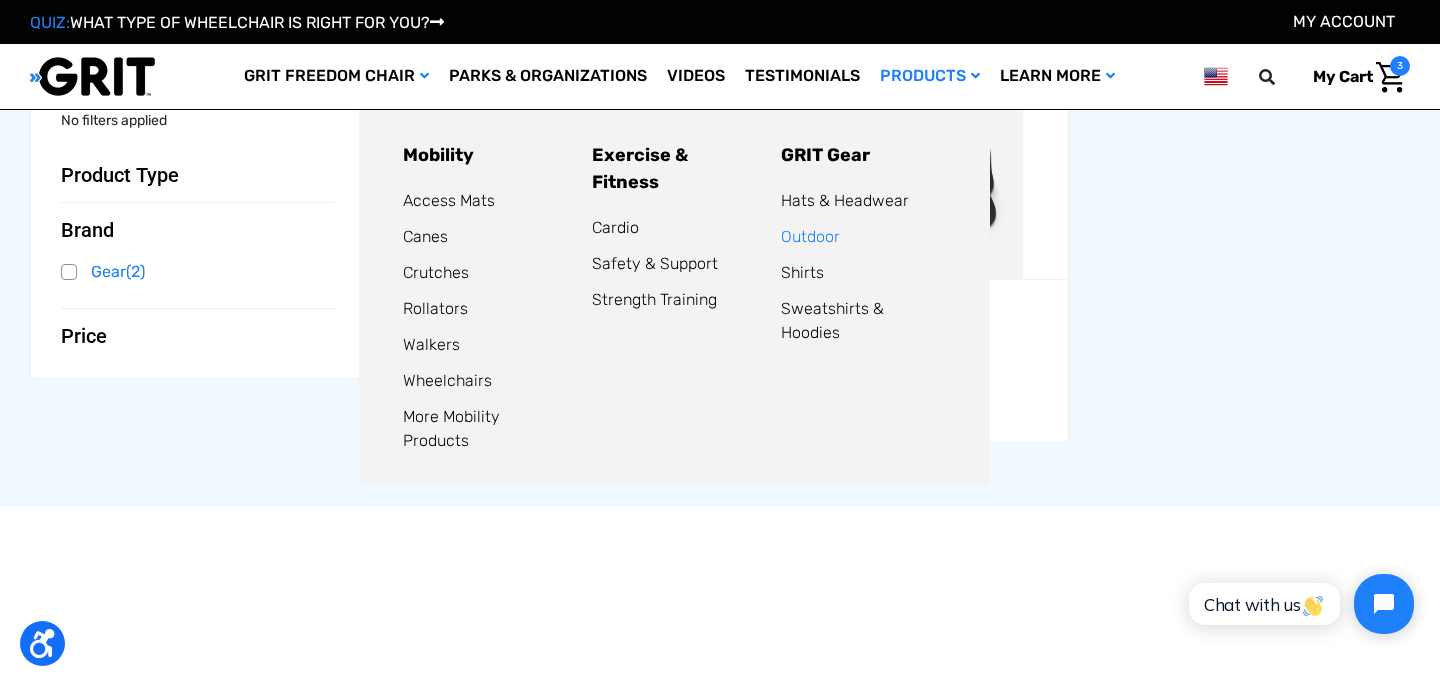 click on "Outdoor" at bounding box center [810, 236] 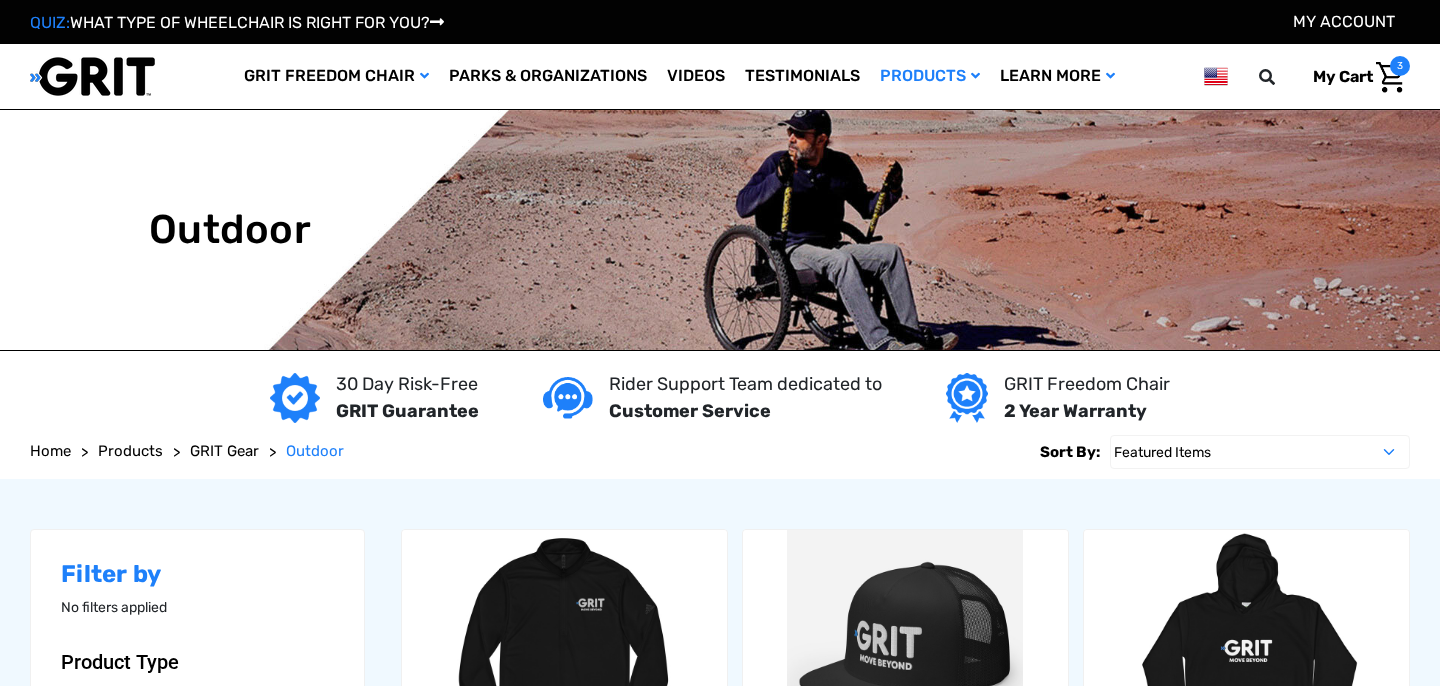scroll, scrollTop: 0, scrollLeft: 0, axis: both 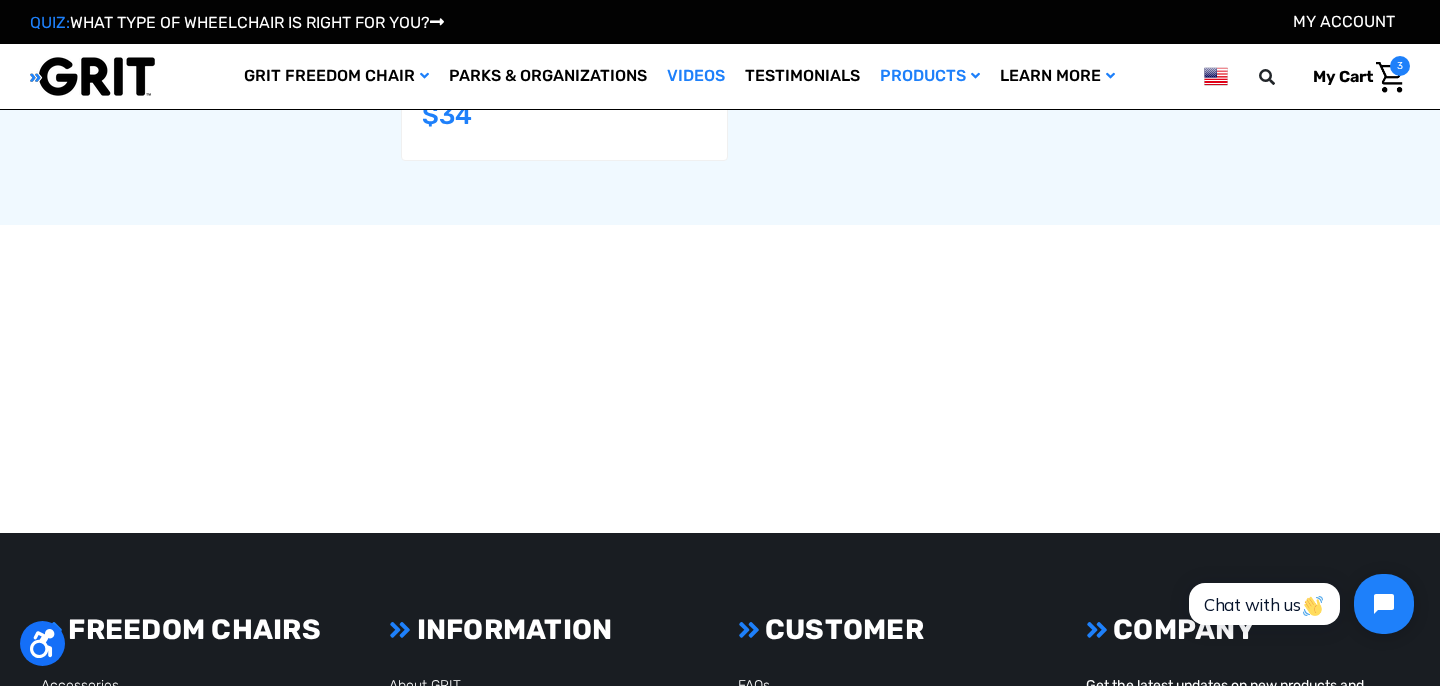 click on "Videos" at bounding box center (696, 76) 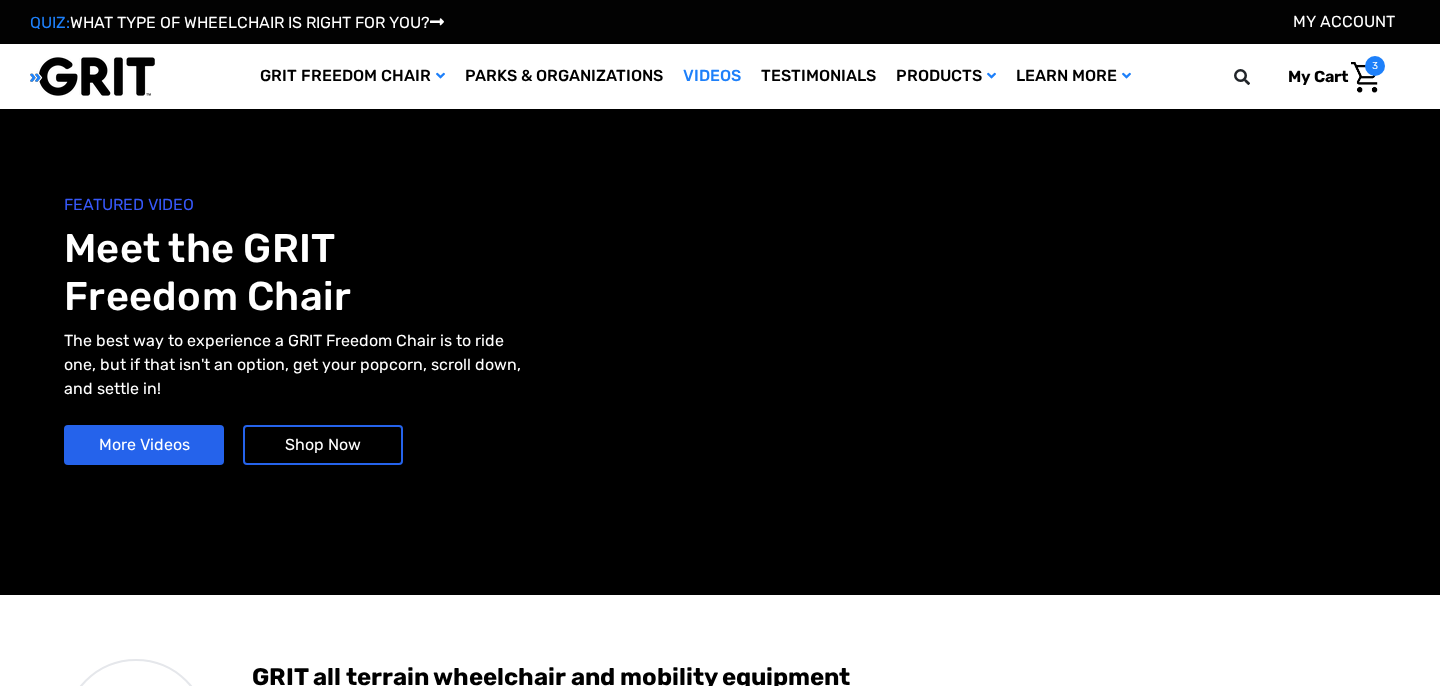 scroll, scrollTop: 0, scrollLeft: 0, axis: both 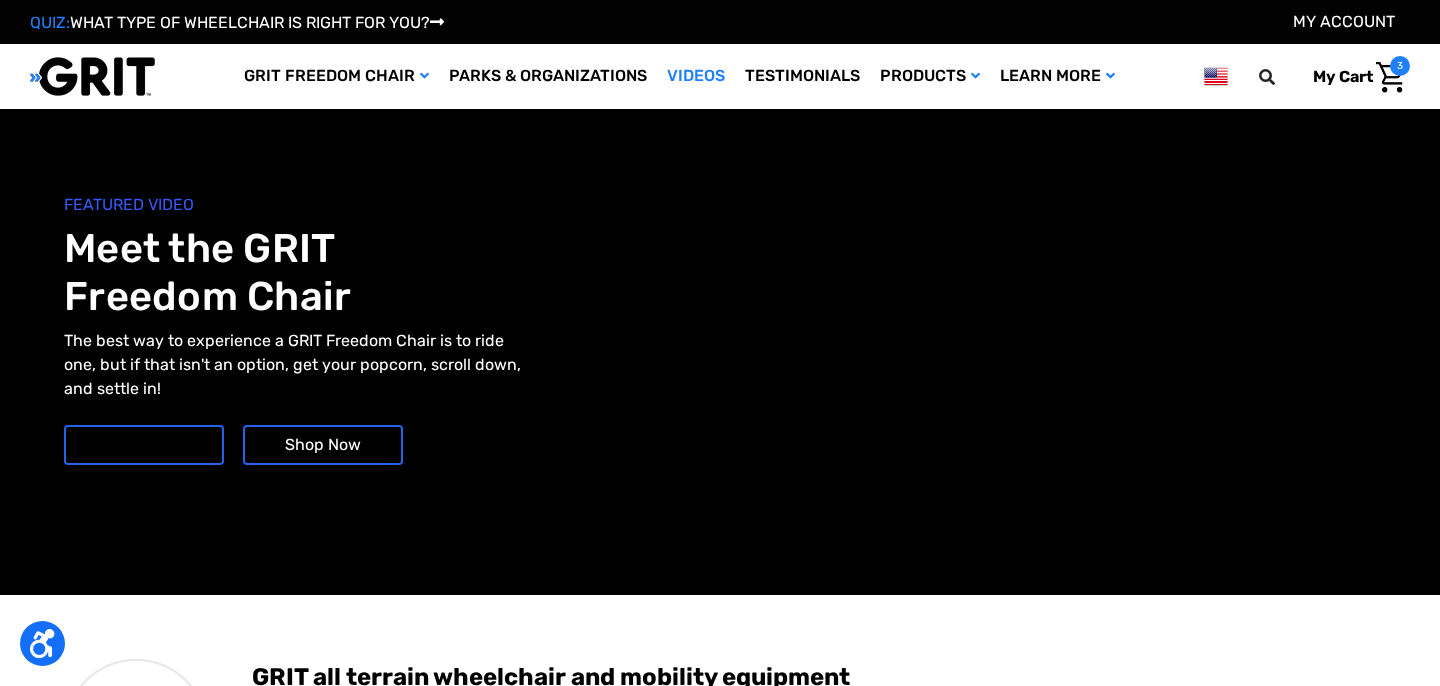 click on "More
Videos" at bounding box center (144, 445) 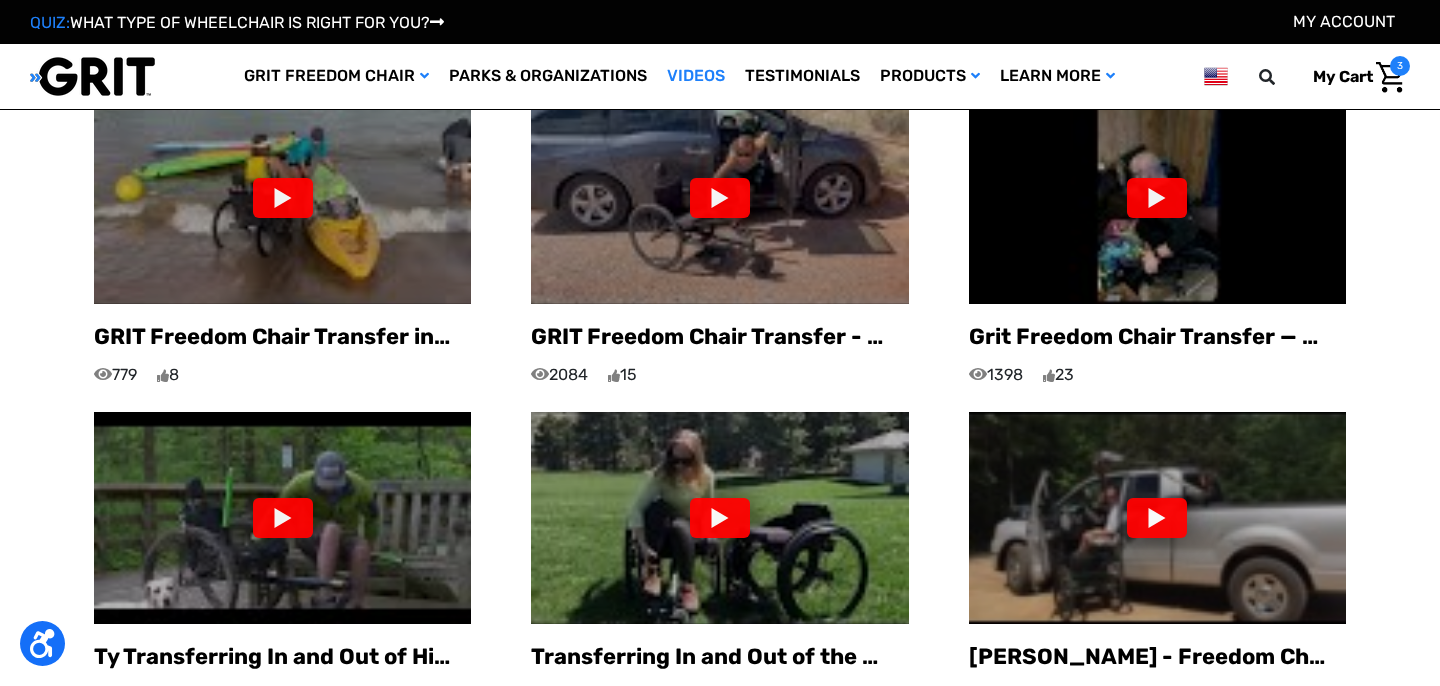 scroll, scrollTop: 1402, scrollLeft: 0, axis: vertical 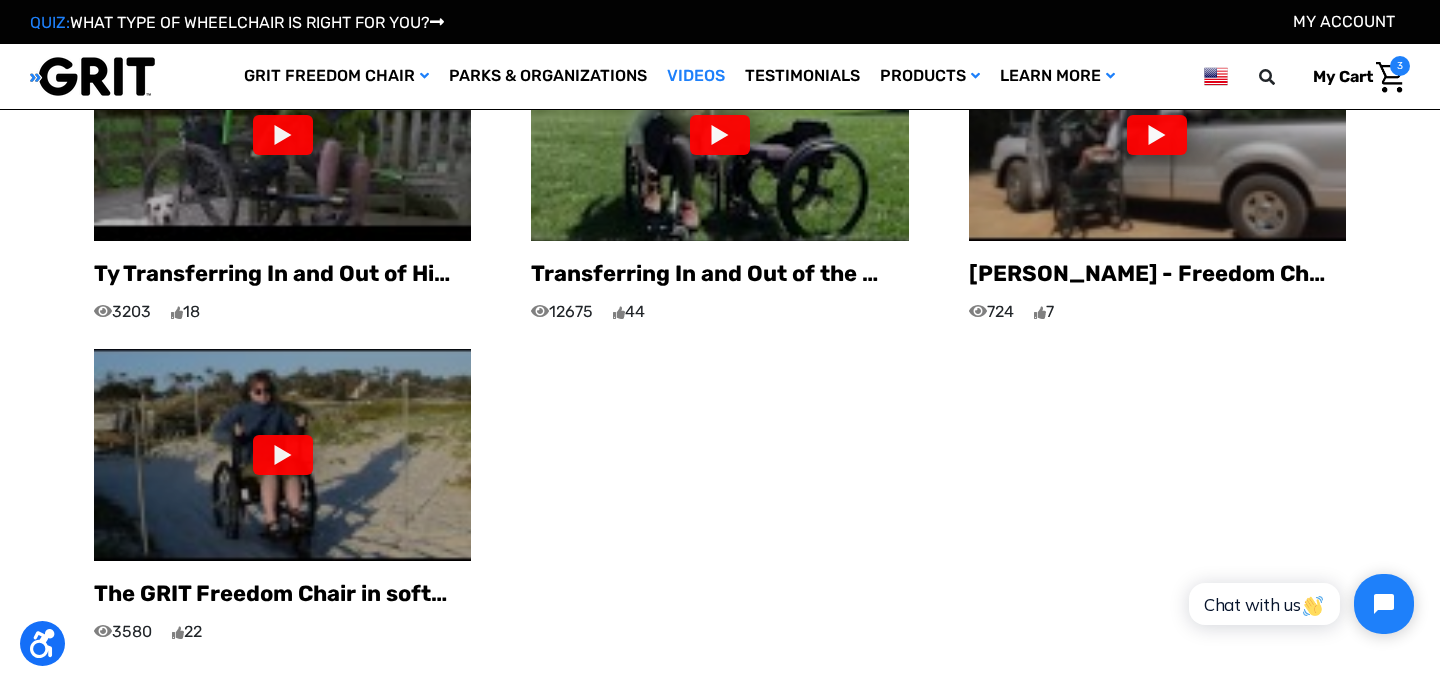 click at bounding box center [283, 455] 